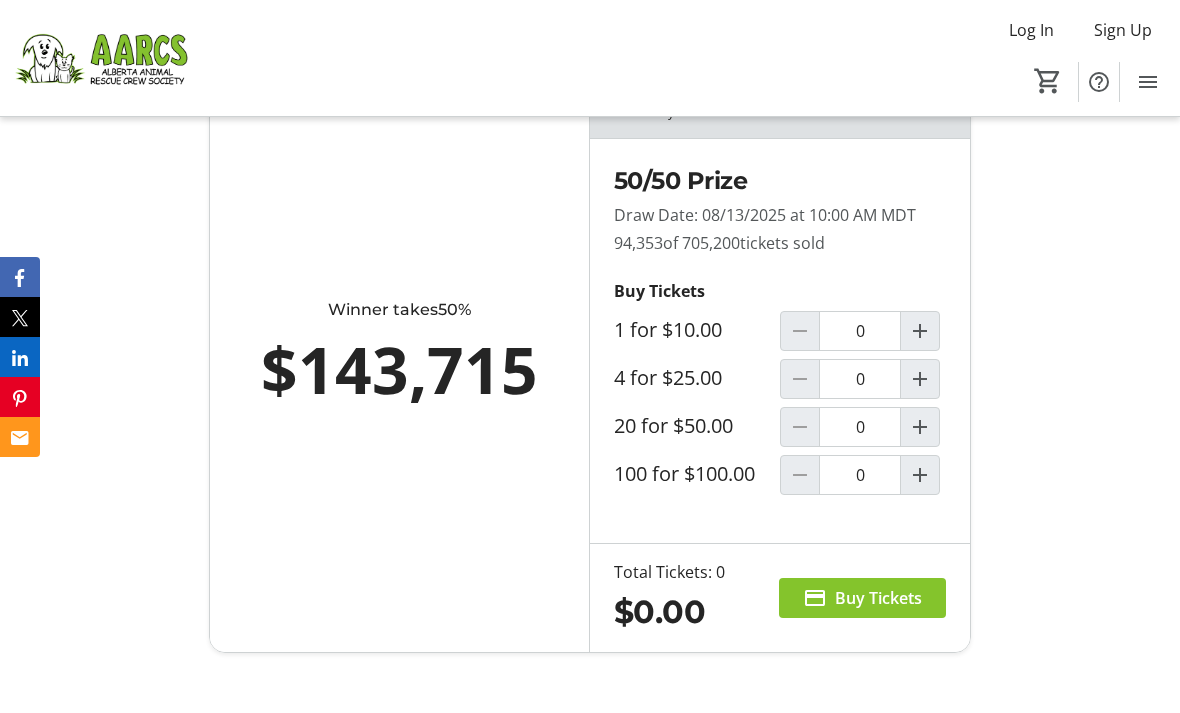 scroll, scrollTop: 1460, scrollLeft: 0, axis: vertical 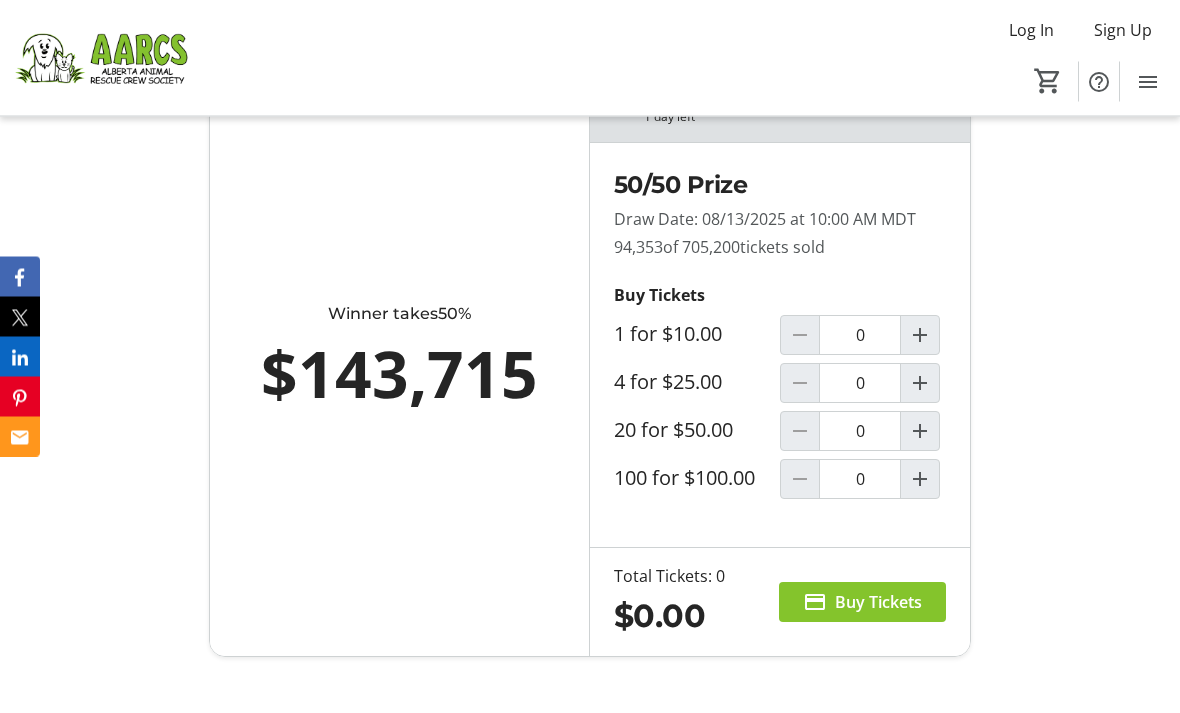 click at bounding box center [920, 432] 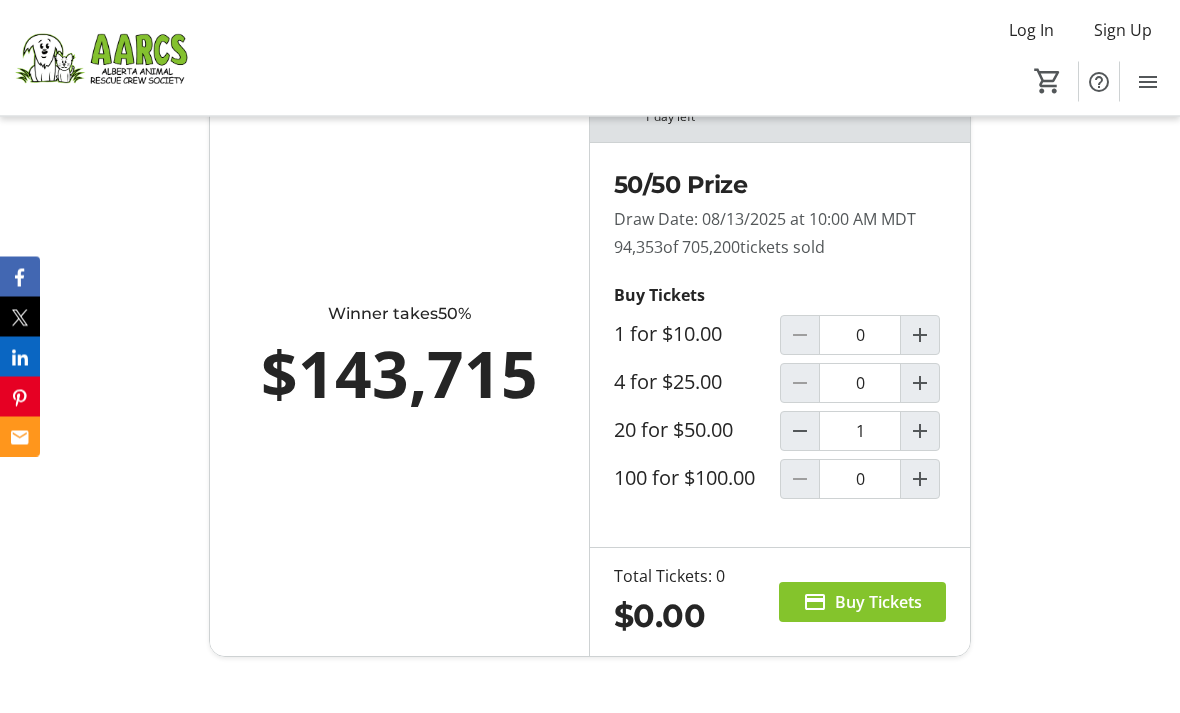 scroll, scrollTop: 1461, scrollLeft: 0, axis: vertical 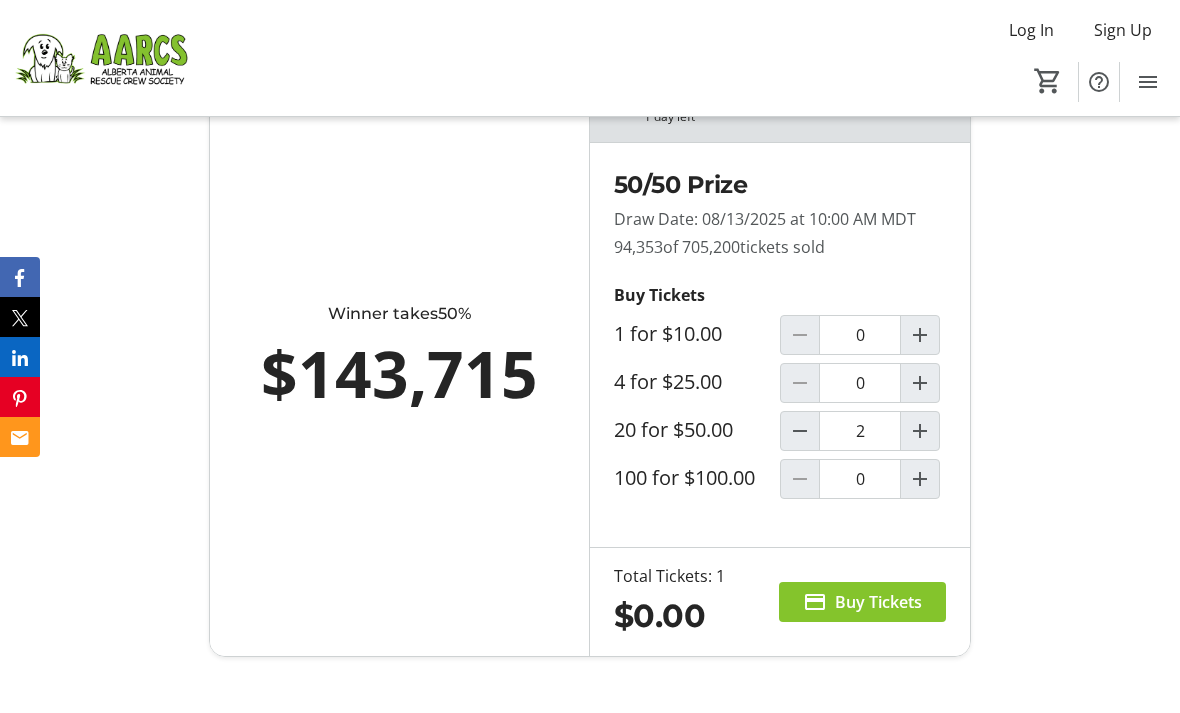 type on "1" 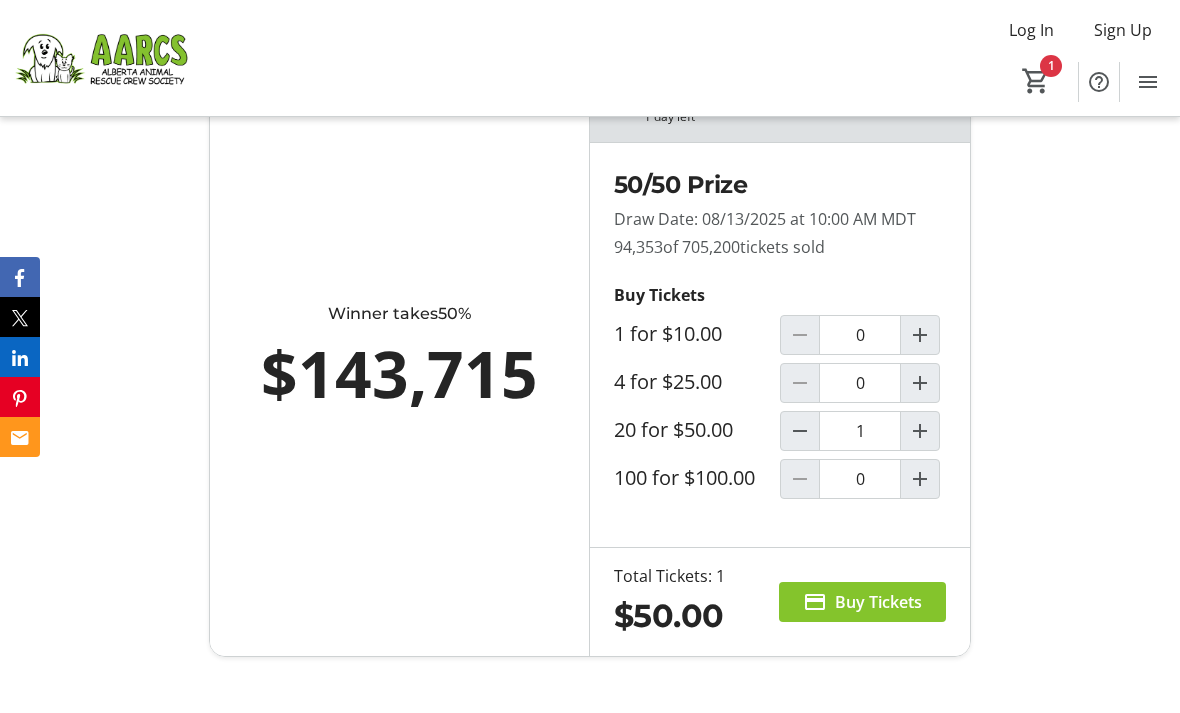click on "Buy Tickets" at bounding box center (878, 602) 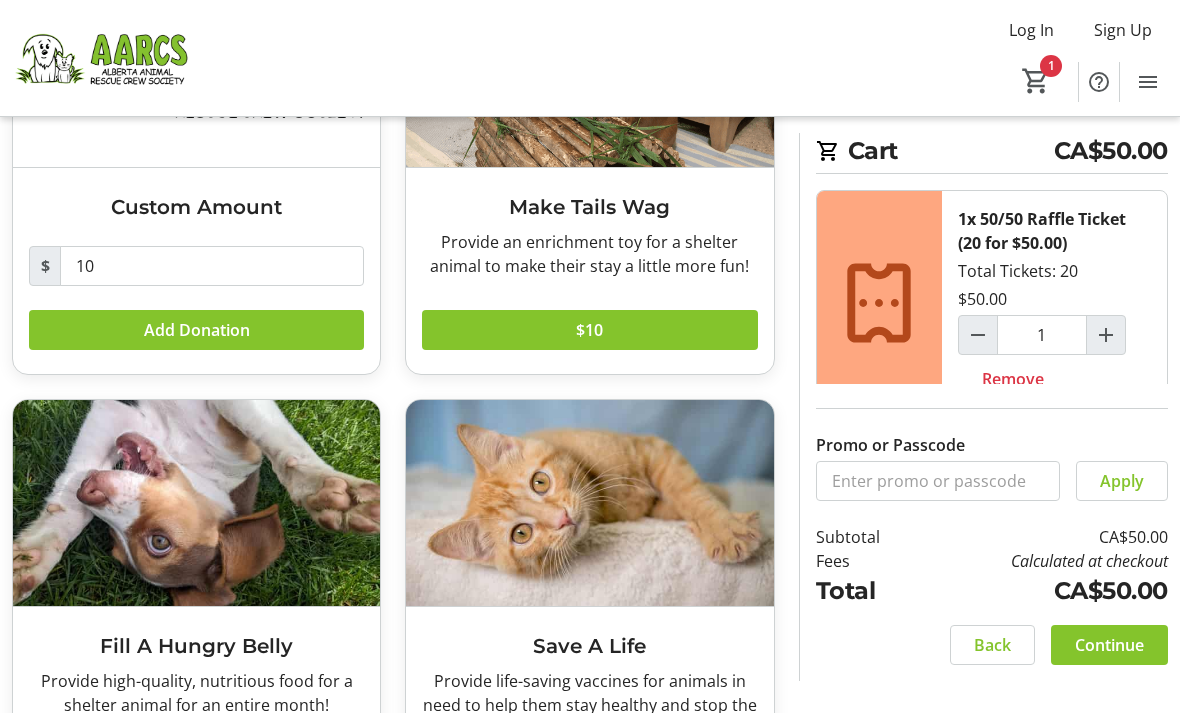 scroll, scrollTop: 342, scrollLeft: 0, axis: vertical 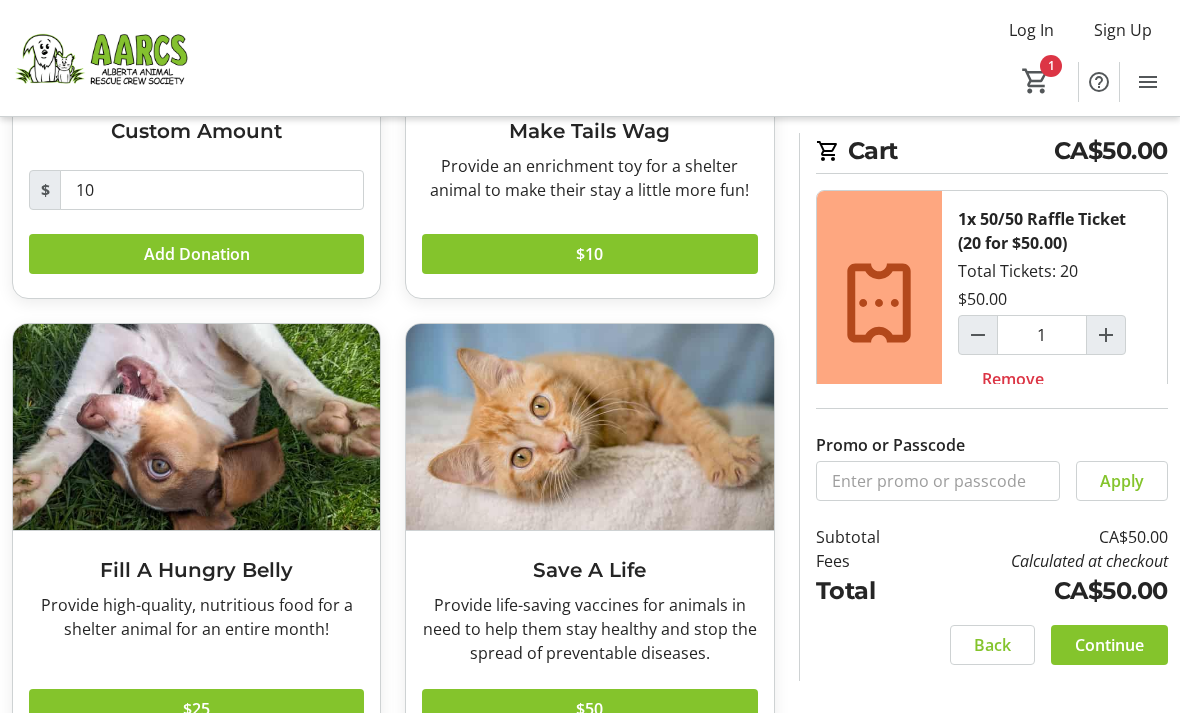 click on "Continue" 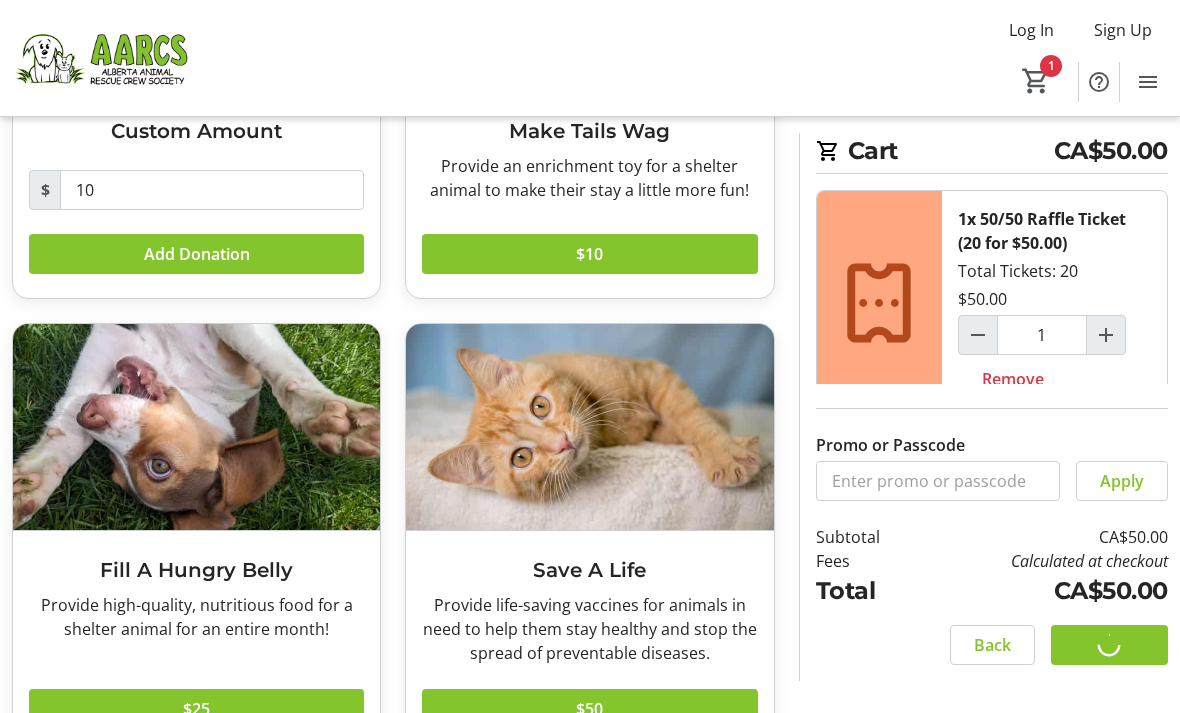scroll, scrollTop: 0, scrollLeft: 0, axis: both 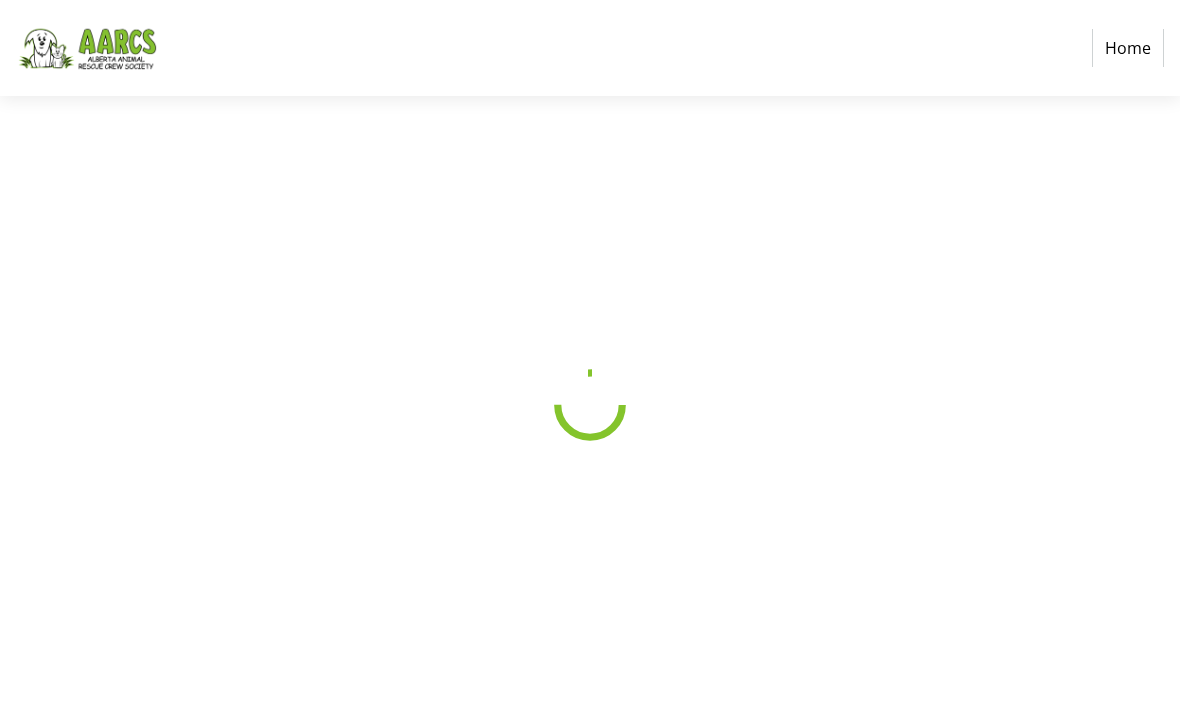 select on "CA" 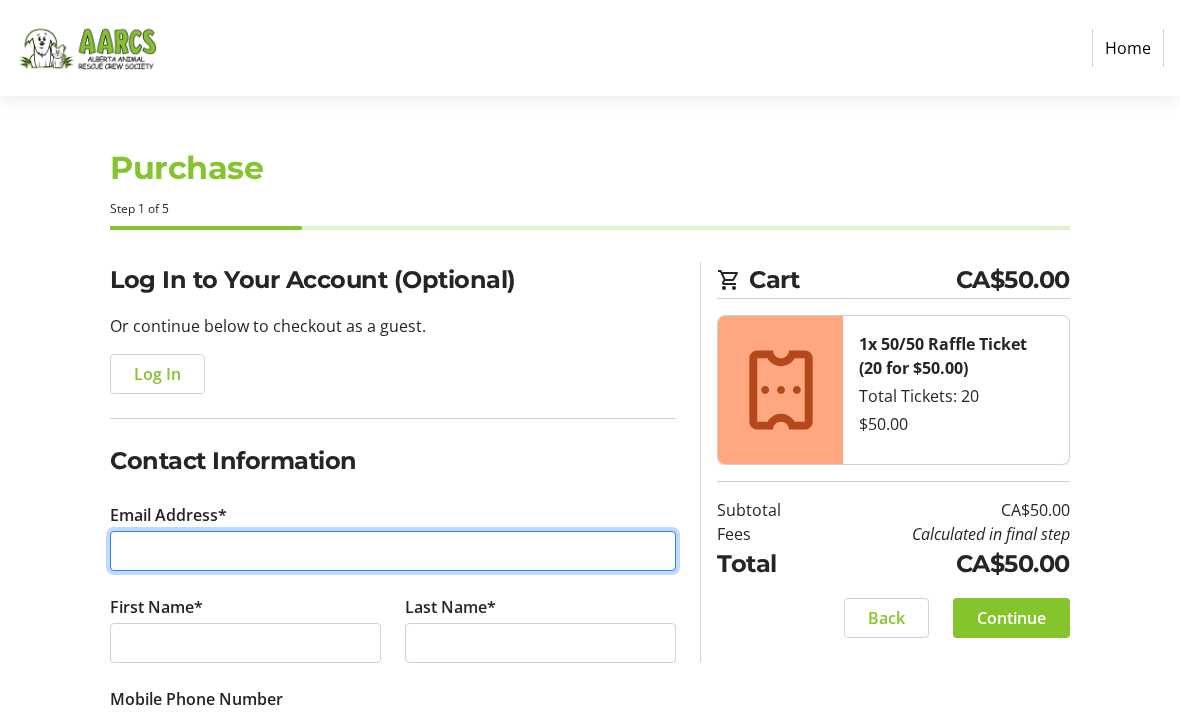 click on "Email Address*" at bounding box center (393, 551) 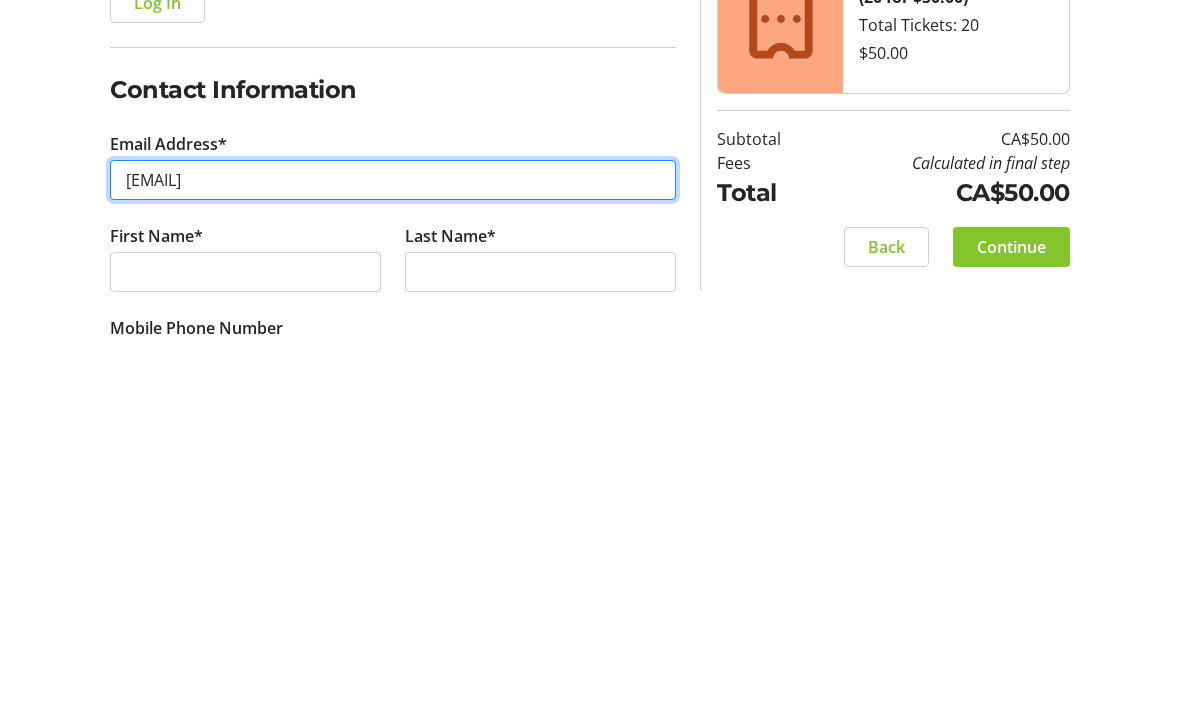 type on "[EMAIL]" 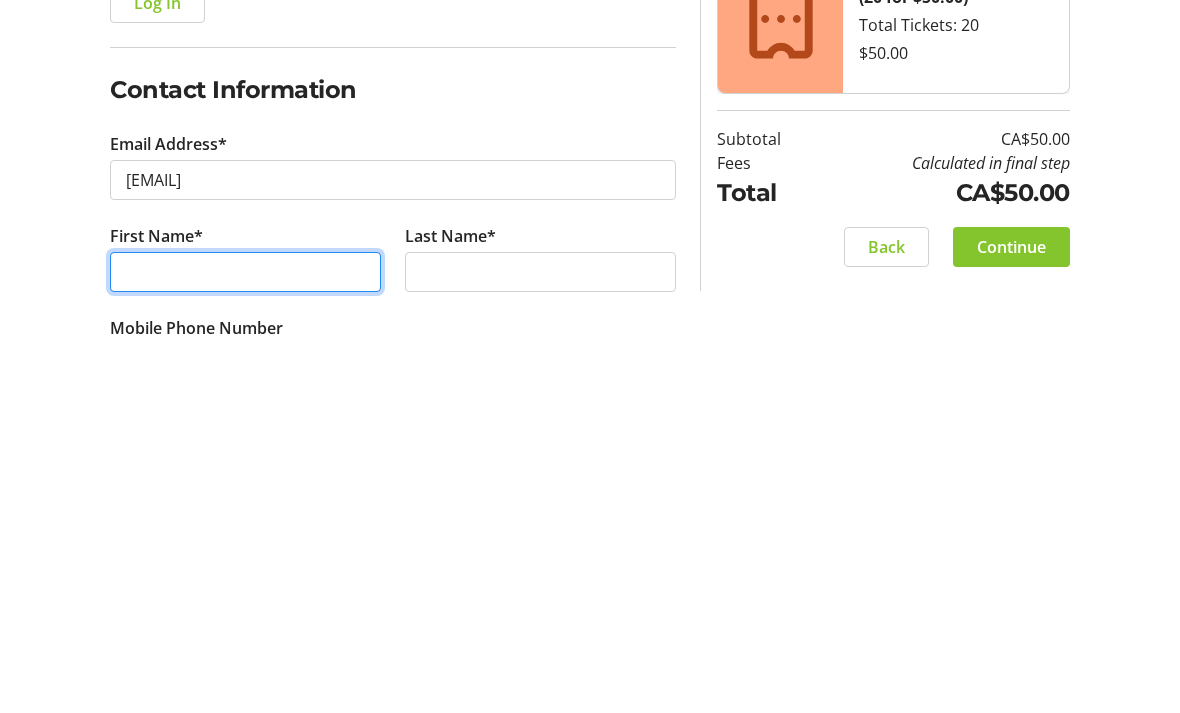 click on "First Name*" at bounding box center [245, 643] 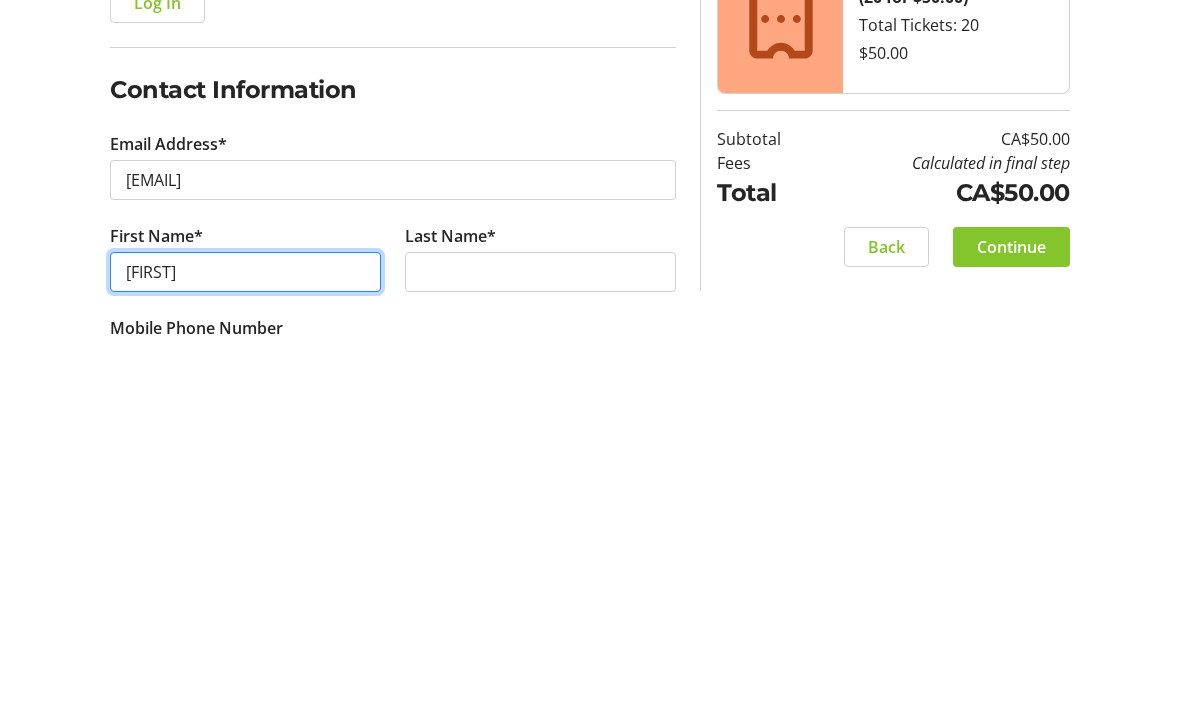 type on "[FIRST]" 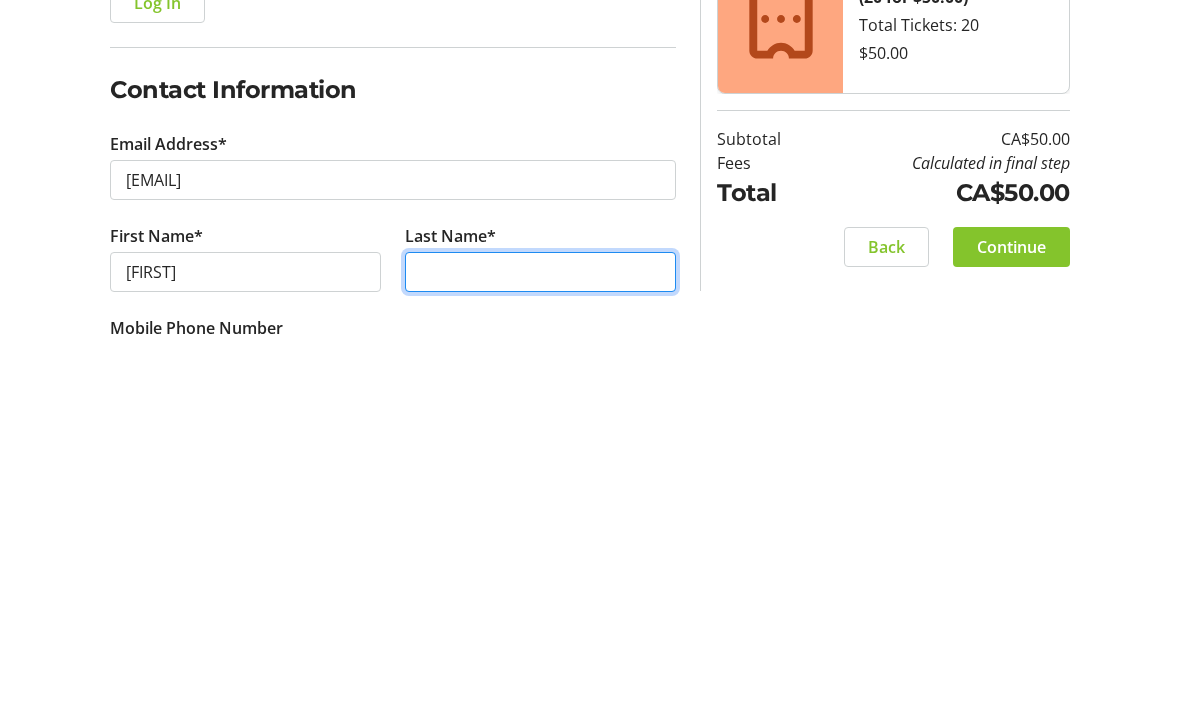 click on "Last Name*" at bounding box center [540, 643] 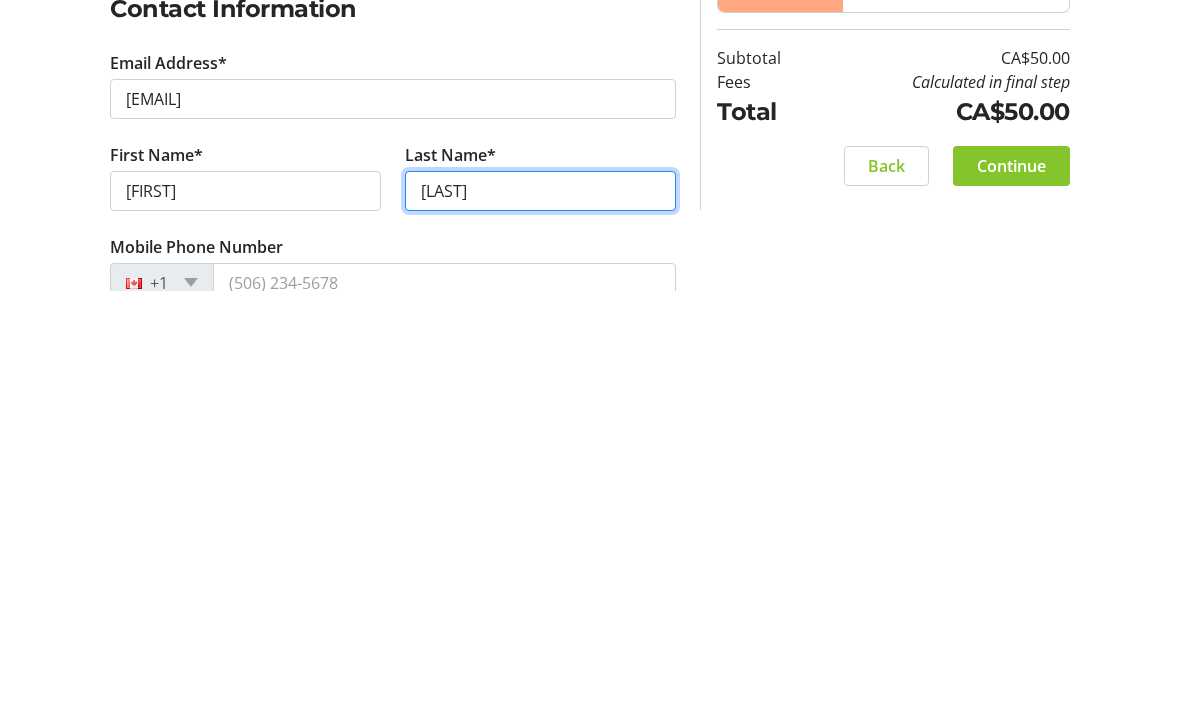 scroll, scrollTop: 31, scrollLeft: 0, axis: vertical 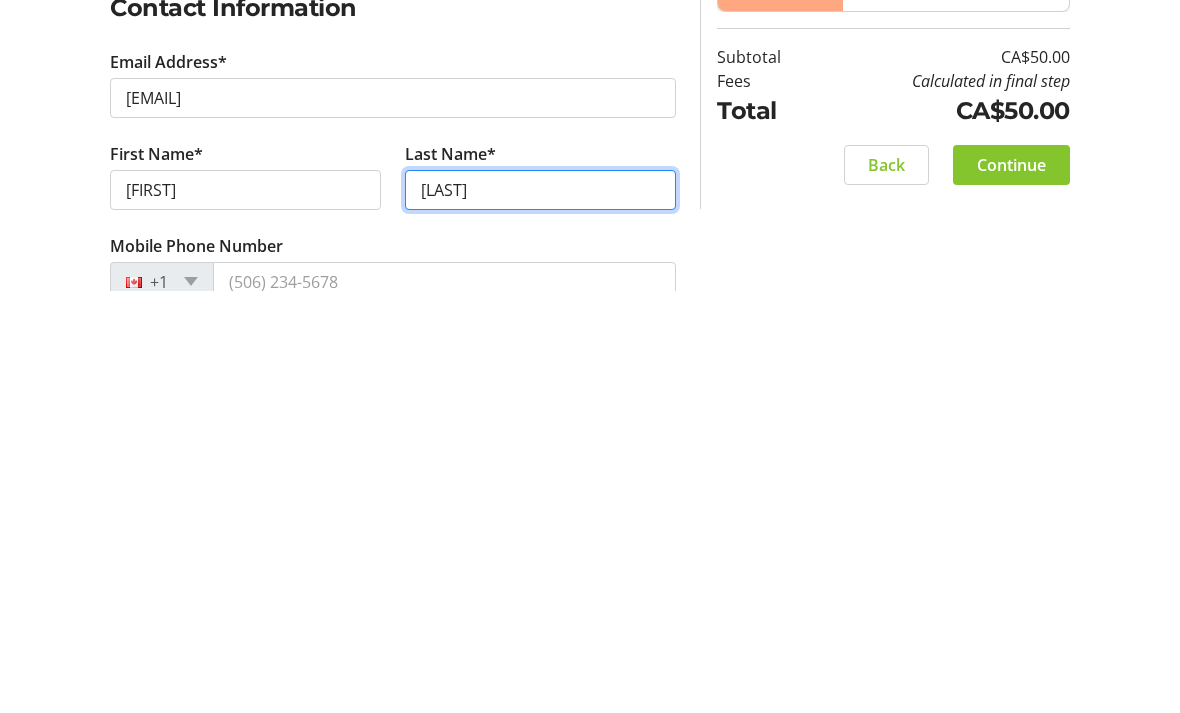 type on "[LAST]" 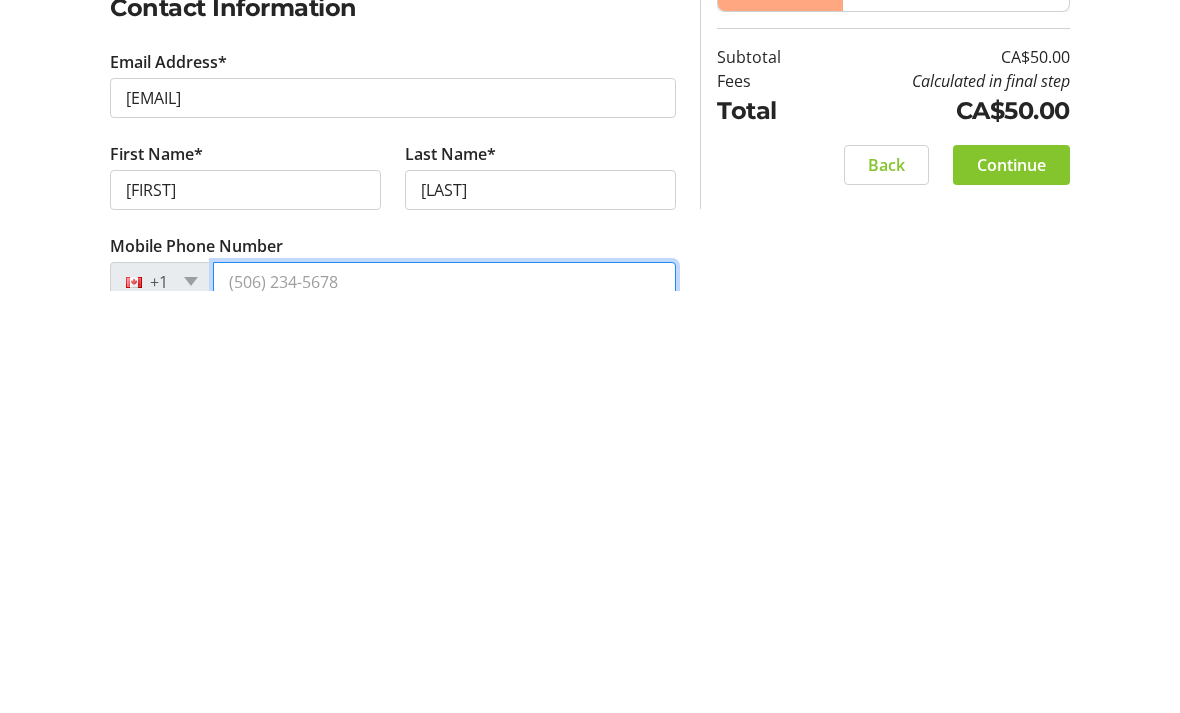 click on "Mobile Phone Number" at bounding box center (444, 704) 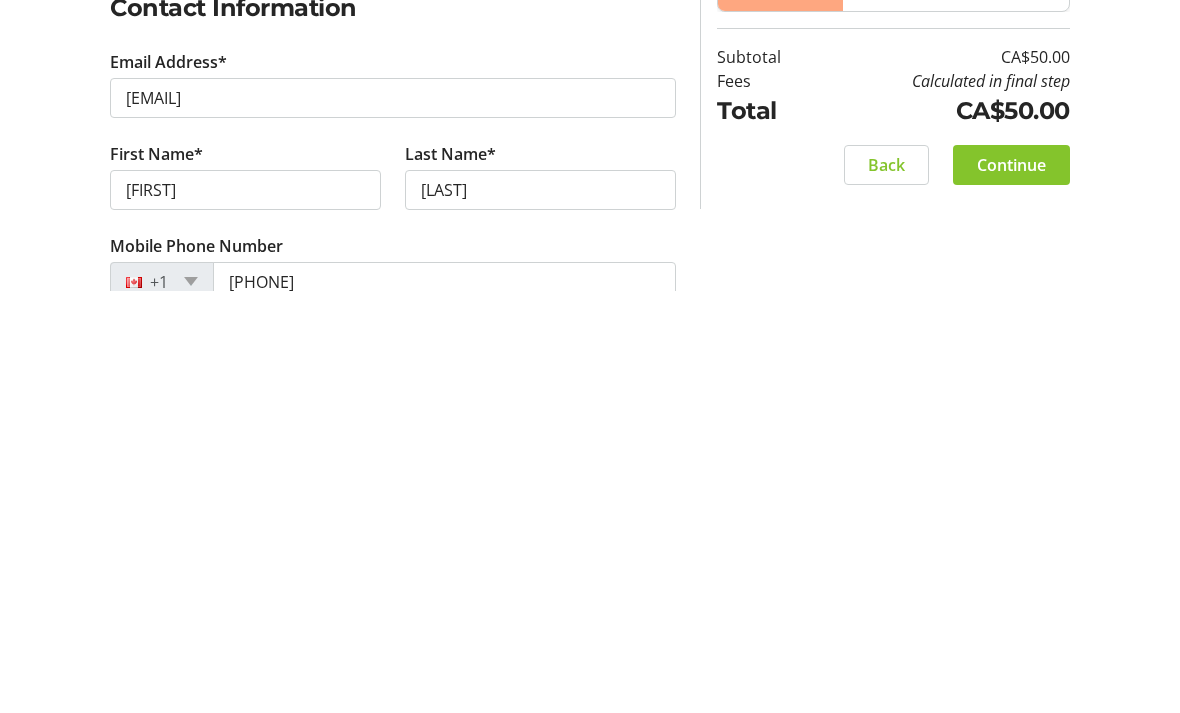 scroll, scrollTop: 453, scrollLeft: 0, axis: vertical 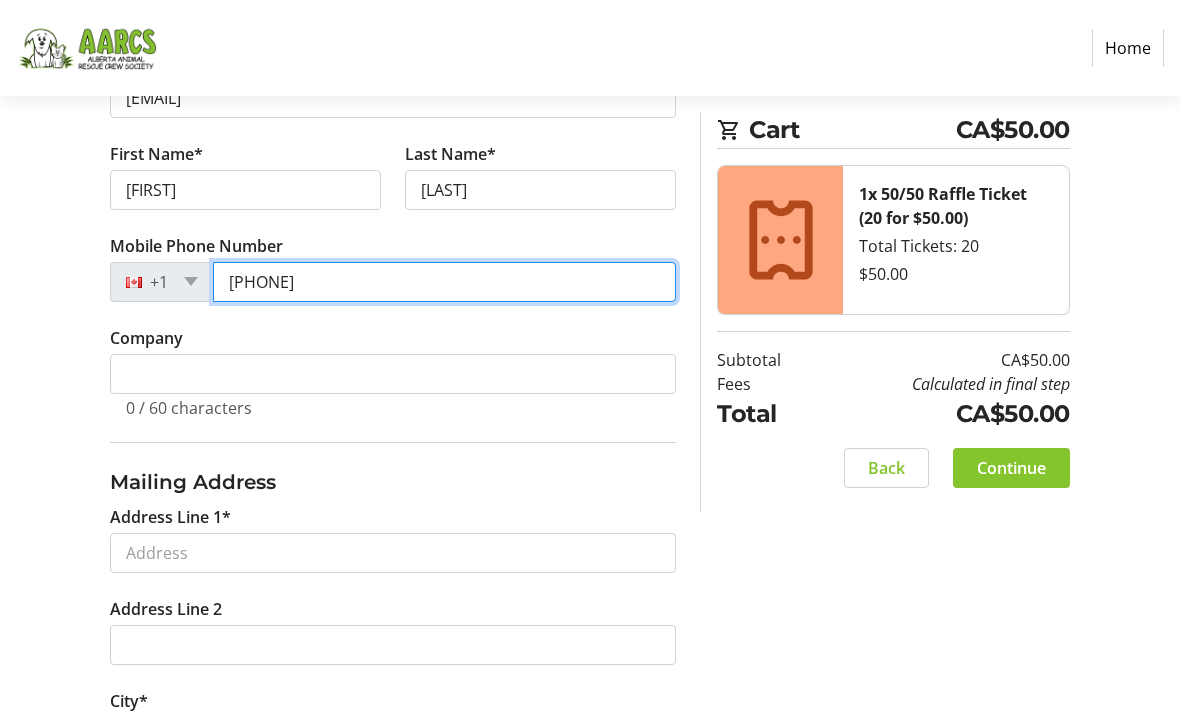 type on "[PHONE]" 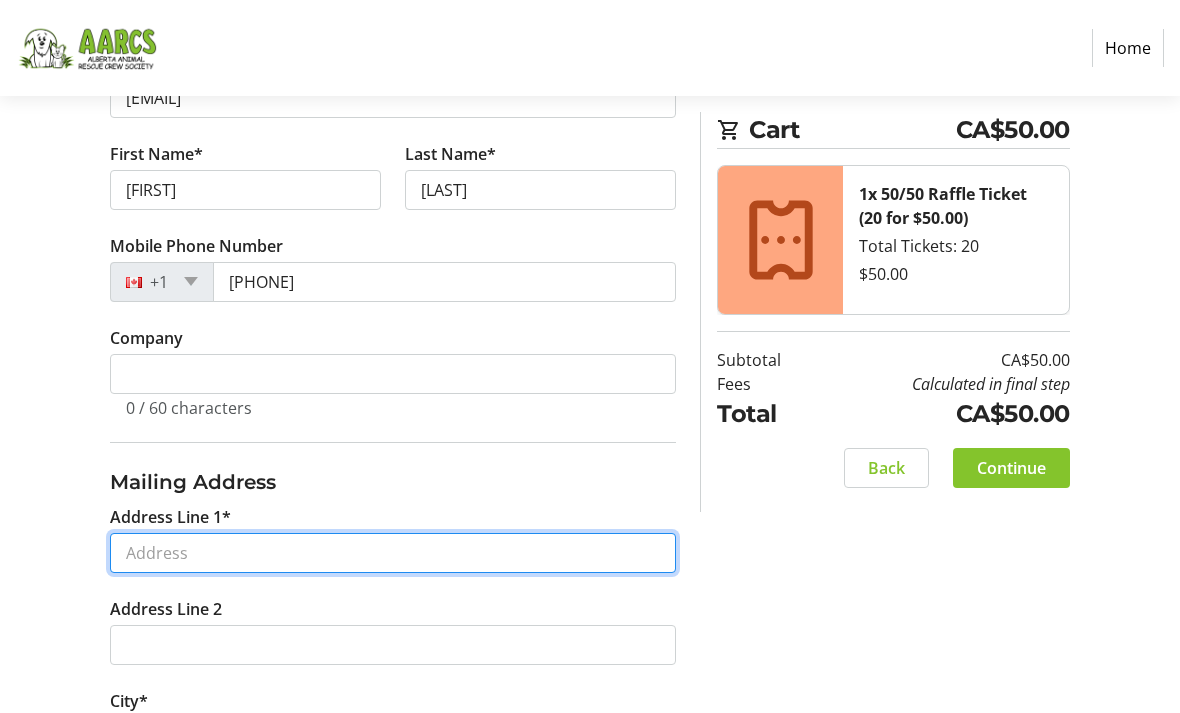 click on "Address Line 1*" at bounding box center (393, 553) 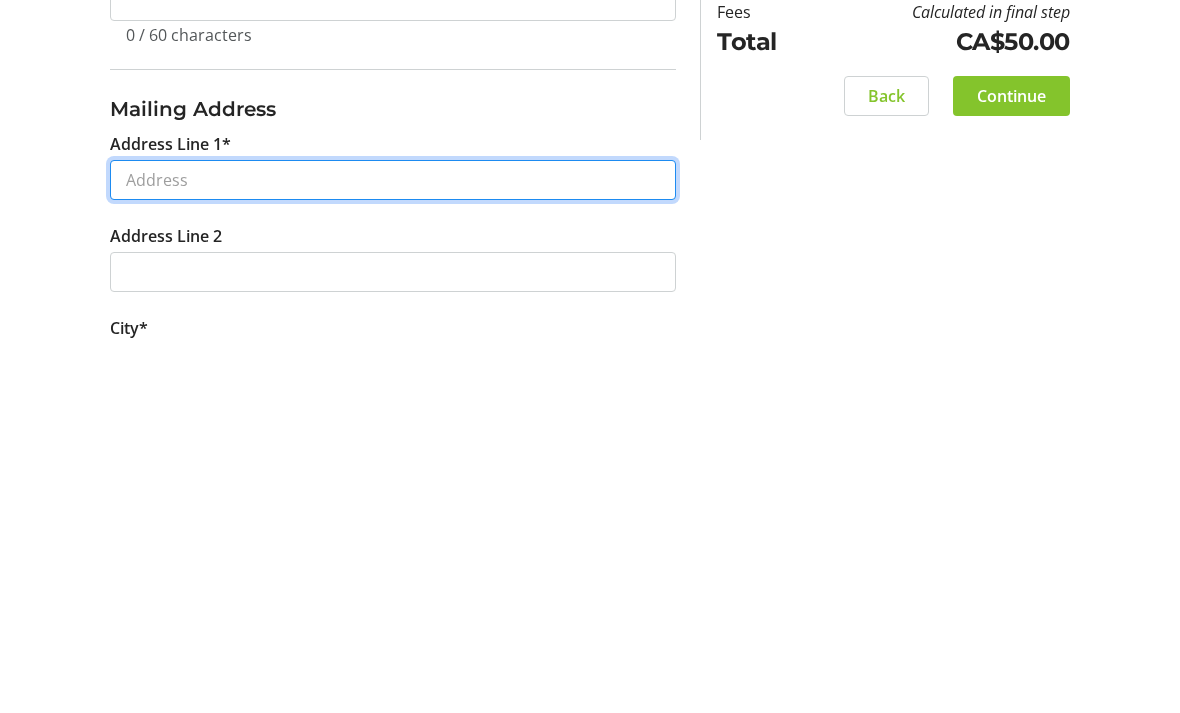 type on "[NUMBER] [STREET]" 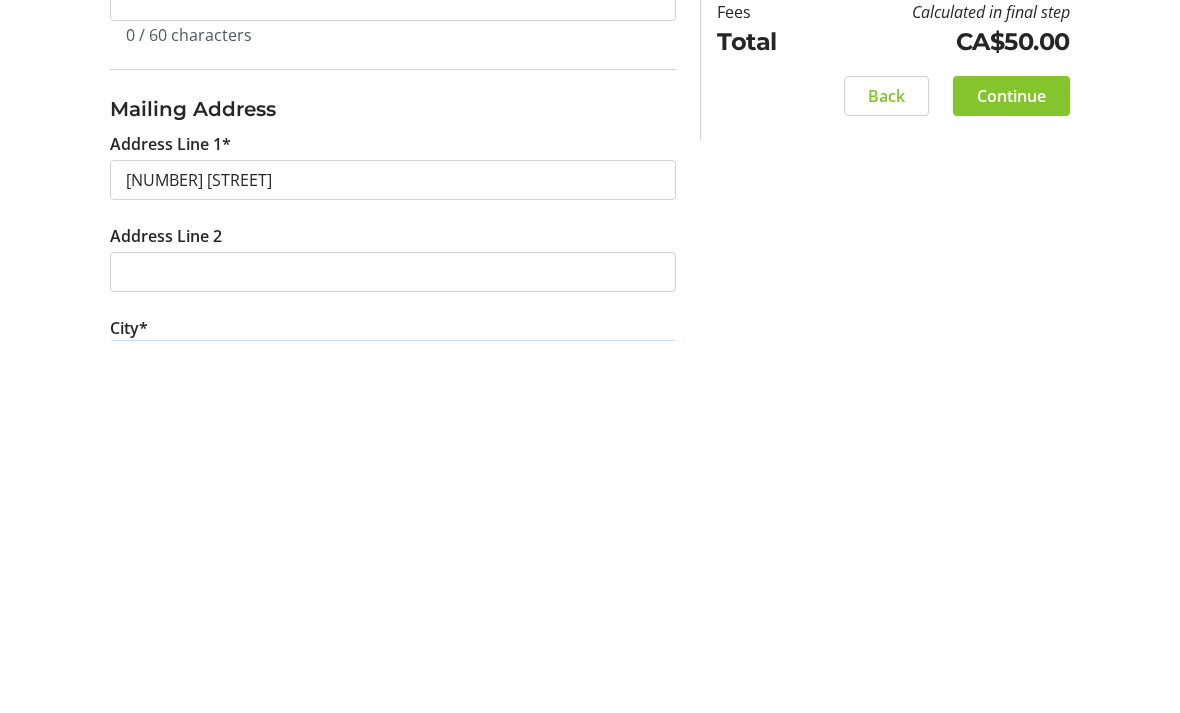 type on "Calgary" 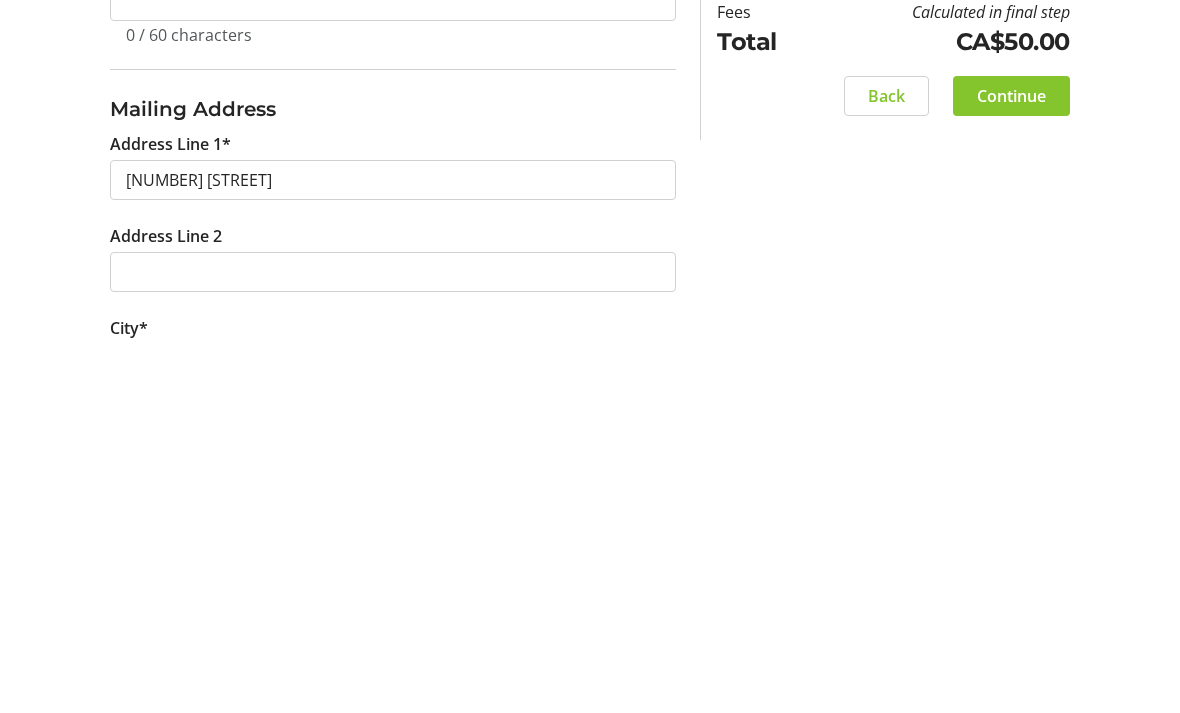 select on "AB" 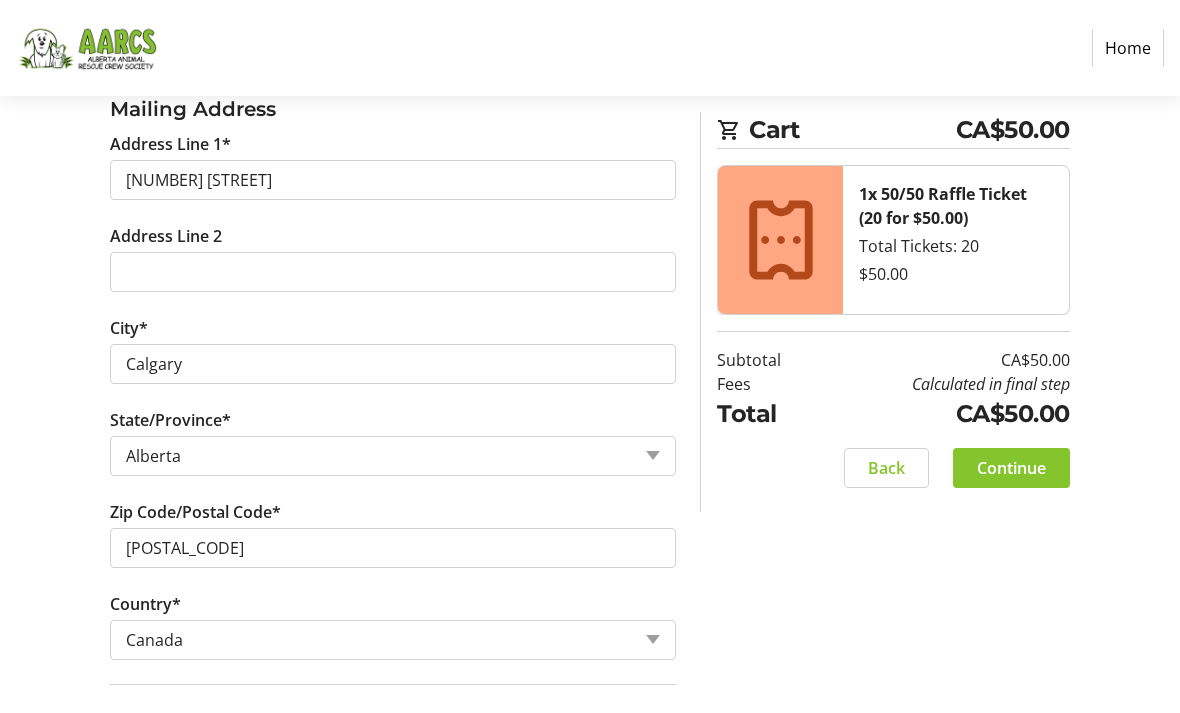 scroll, scrollTop: 878, scrollLeft: 0, axis: vertical 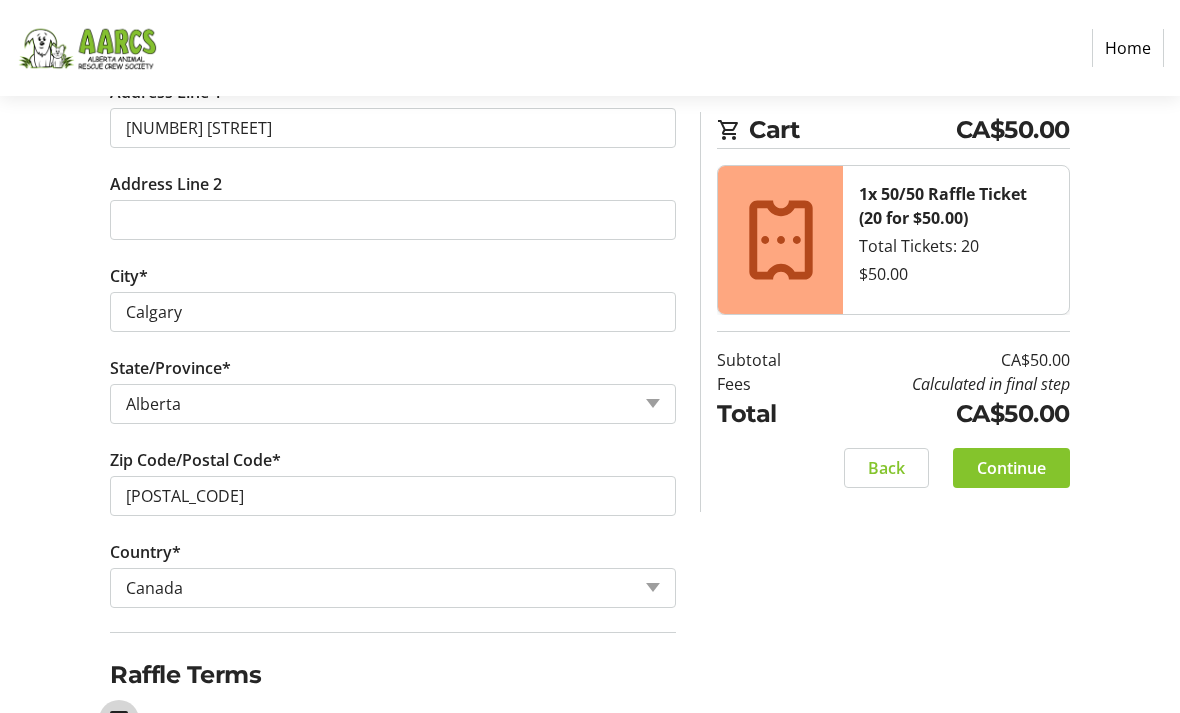 click on "I acknowledge that I am at least 18 years of age or older.*" at bounding box center [119, 720] 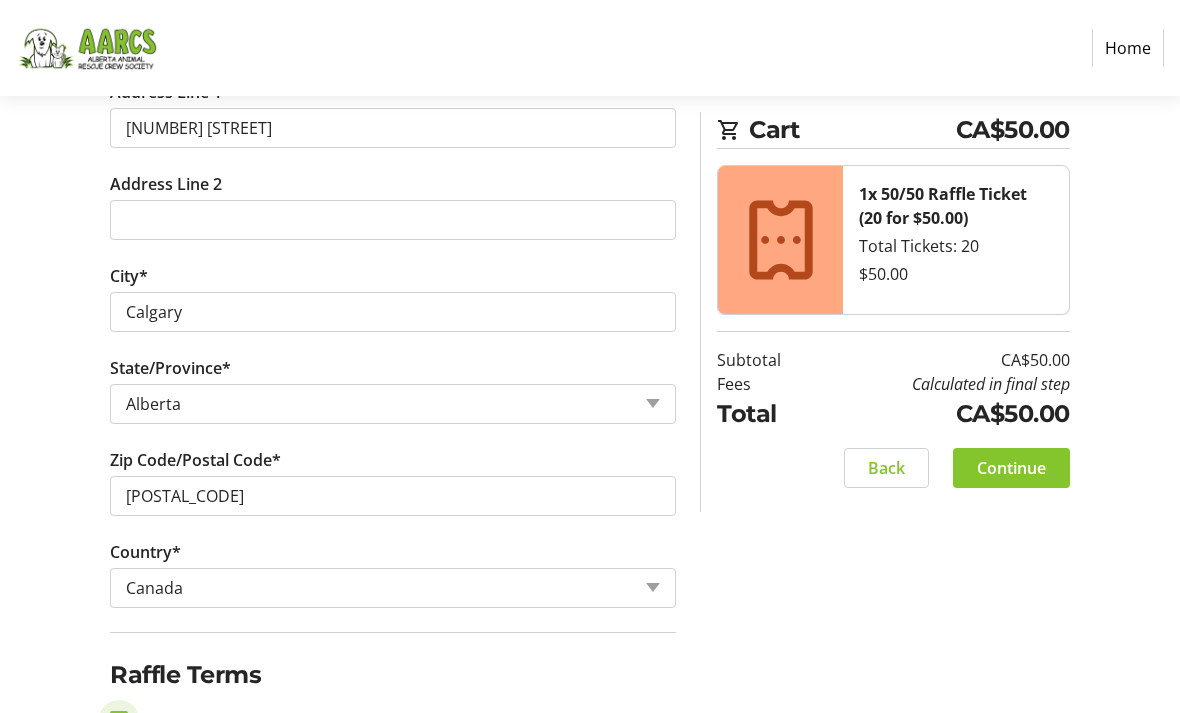 checkbox on "true" 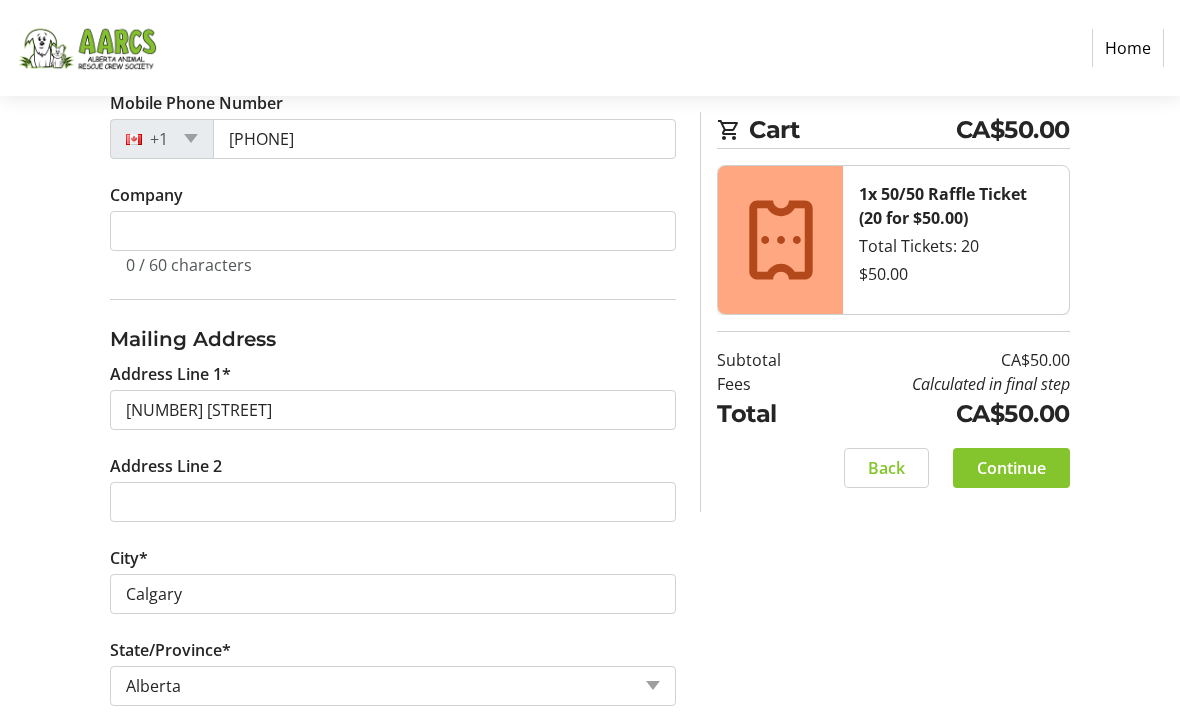 scroll, scrollTop: 595, scrollLeft: 0, axis: vertical 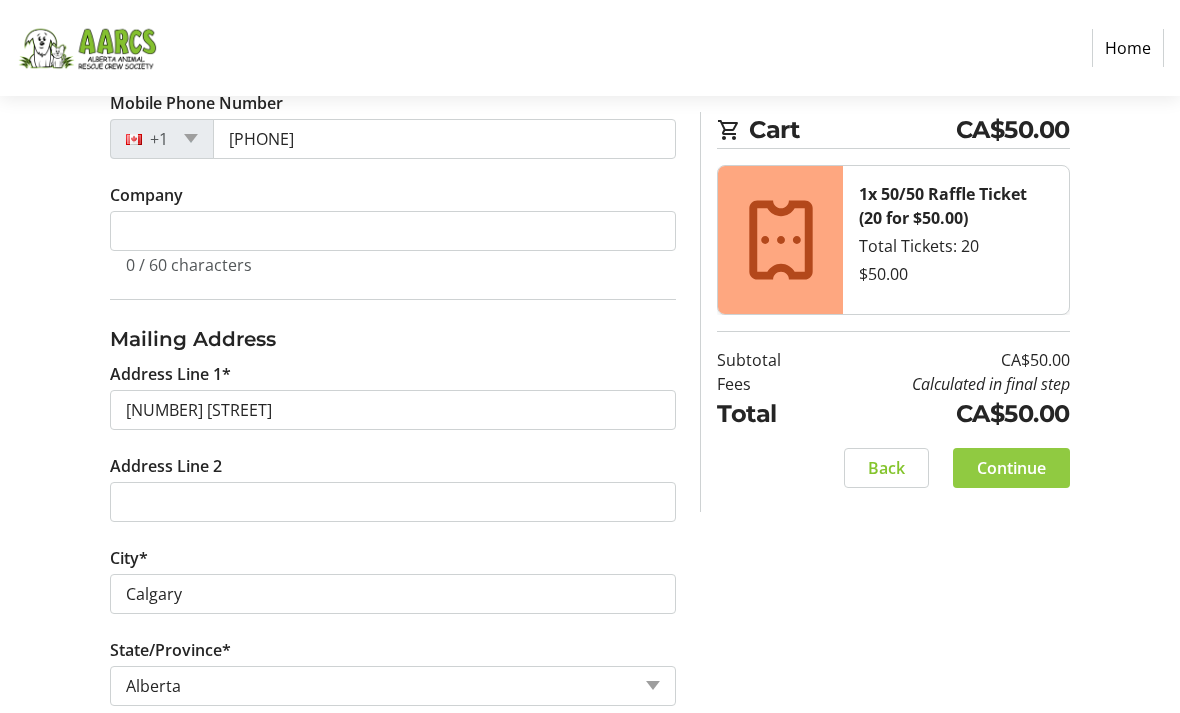 click on "Continue" 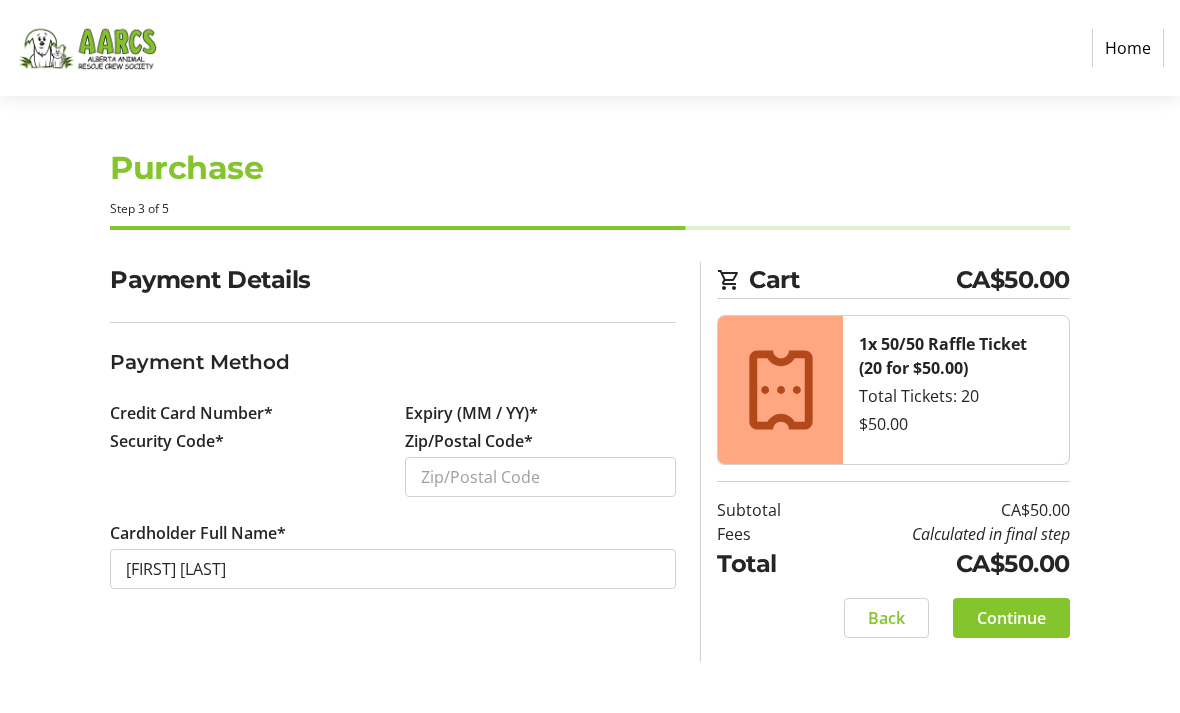 scroll, scrollTop: 64, scrollLeft: 0, axis: vertical 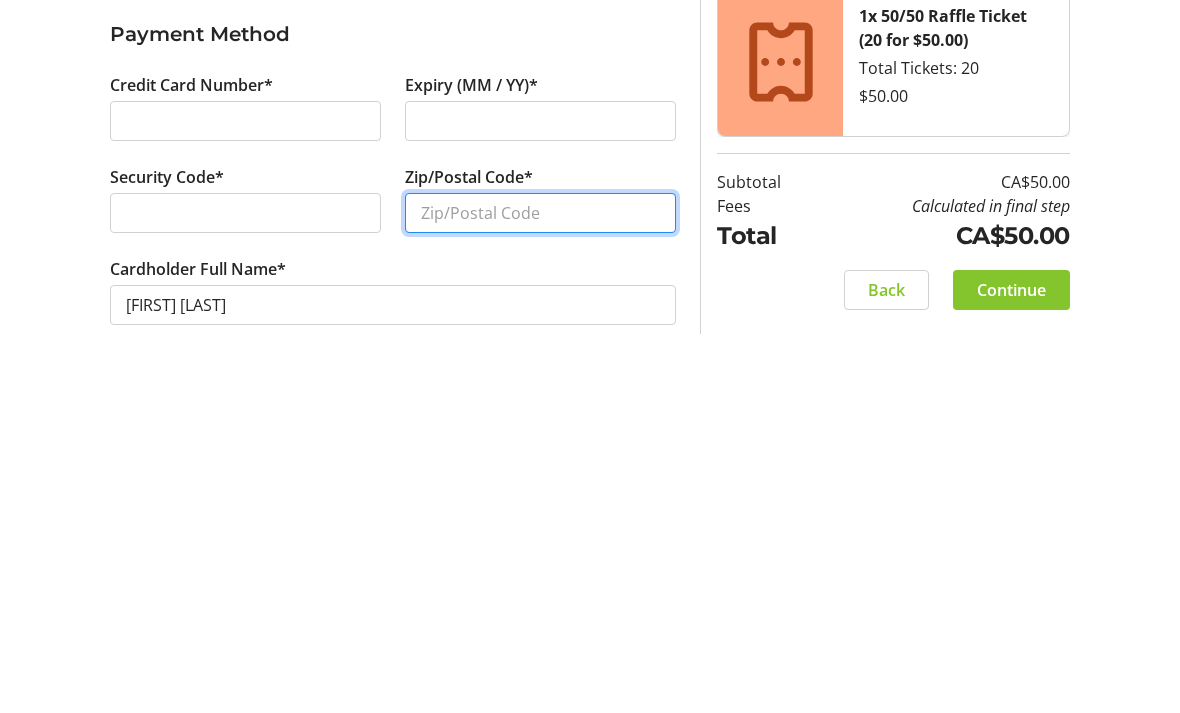 click on "Zip/Postal Code*" at bounding box center [540, 541] 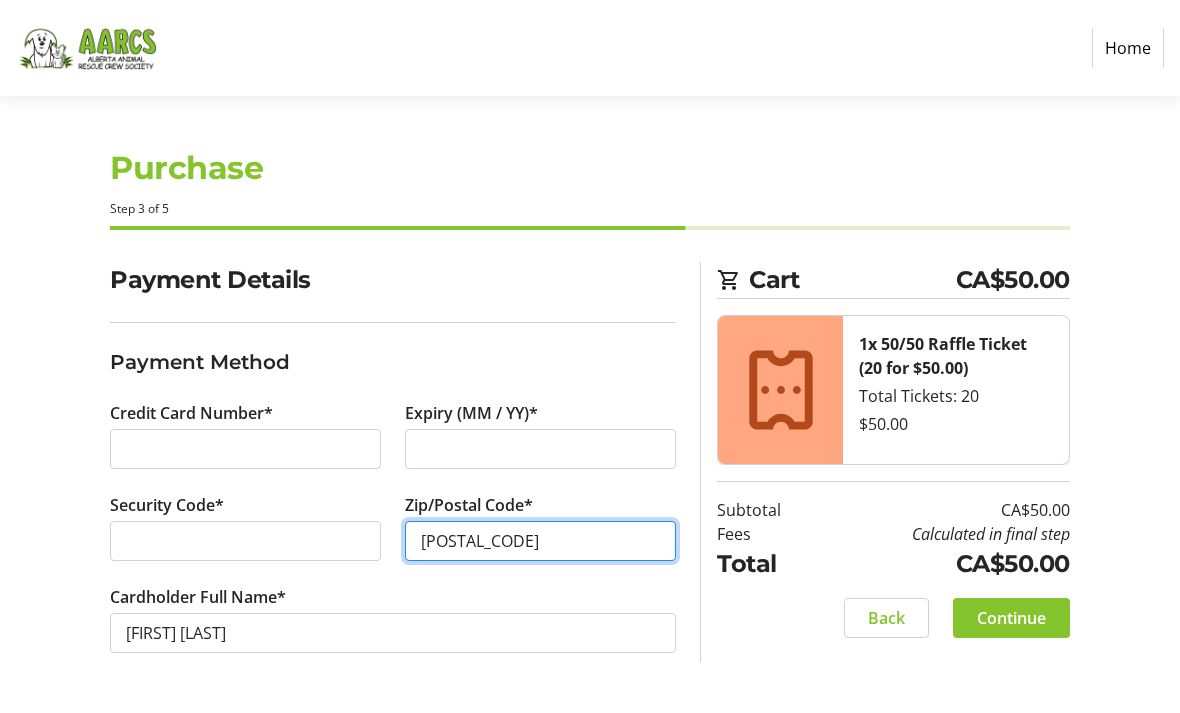 click on "[POSTAL_CODE]" at bounding box center (540, 541) 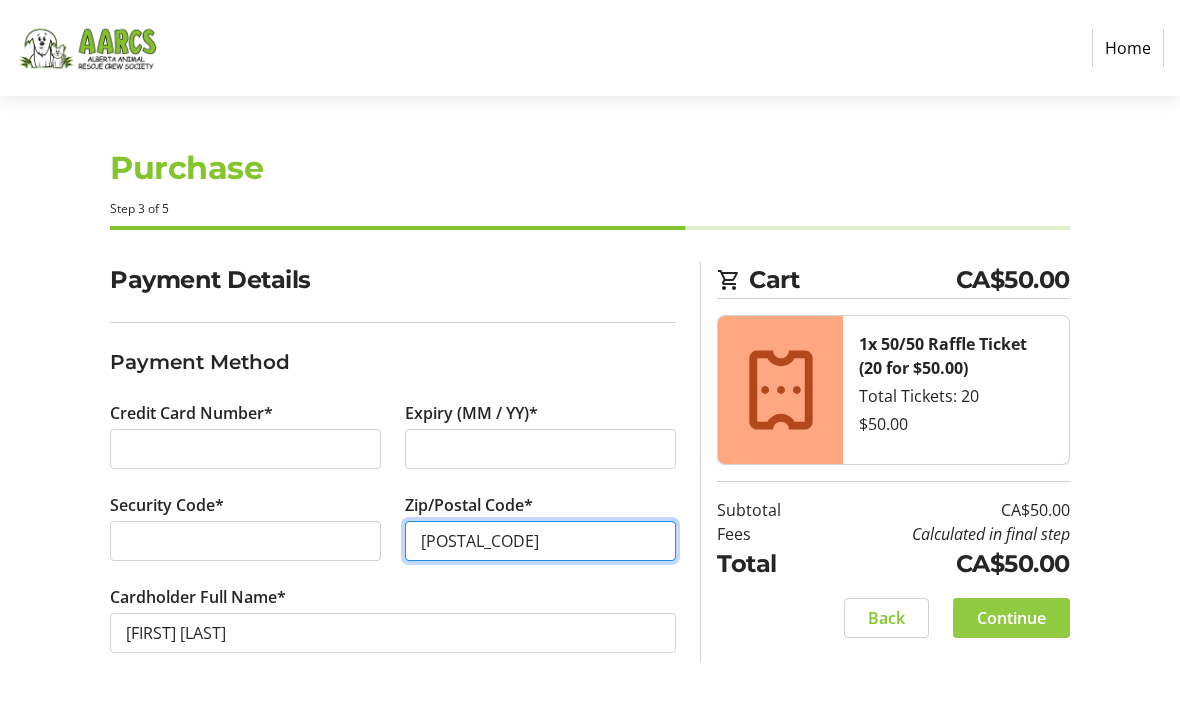 type on "[POSTAL_CODE]" 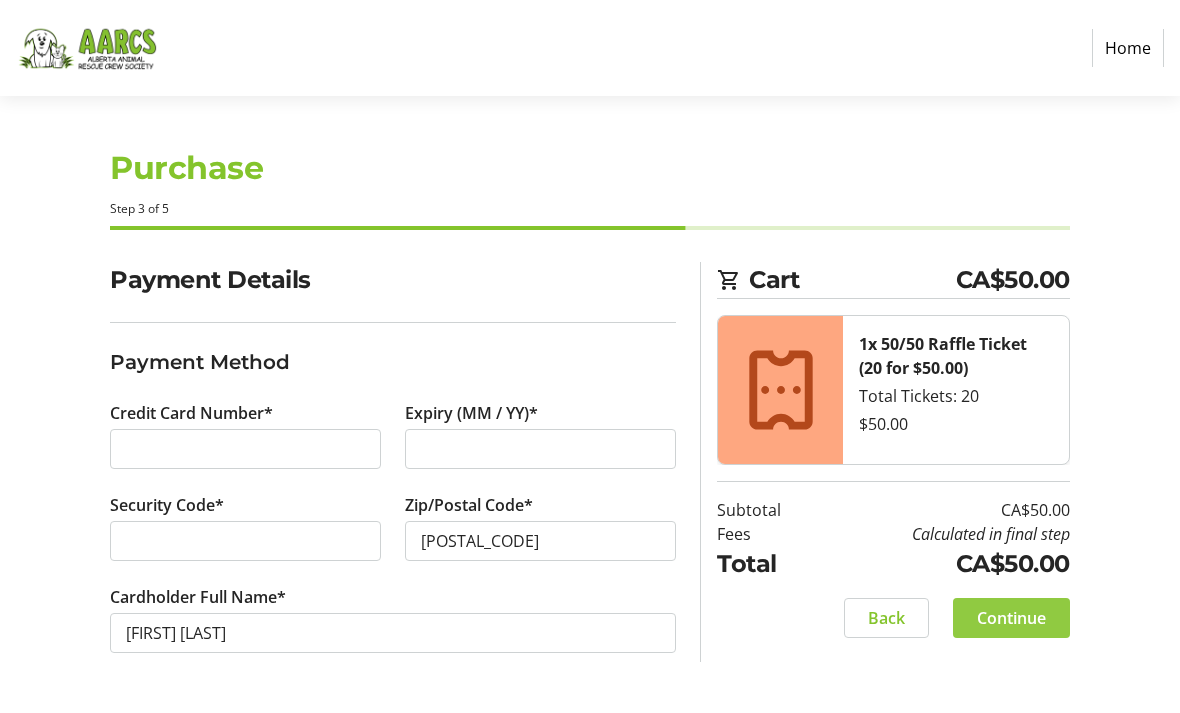 click on "Continue" 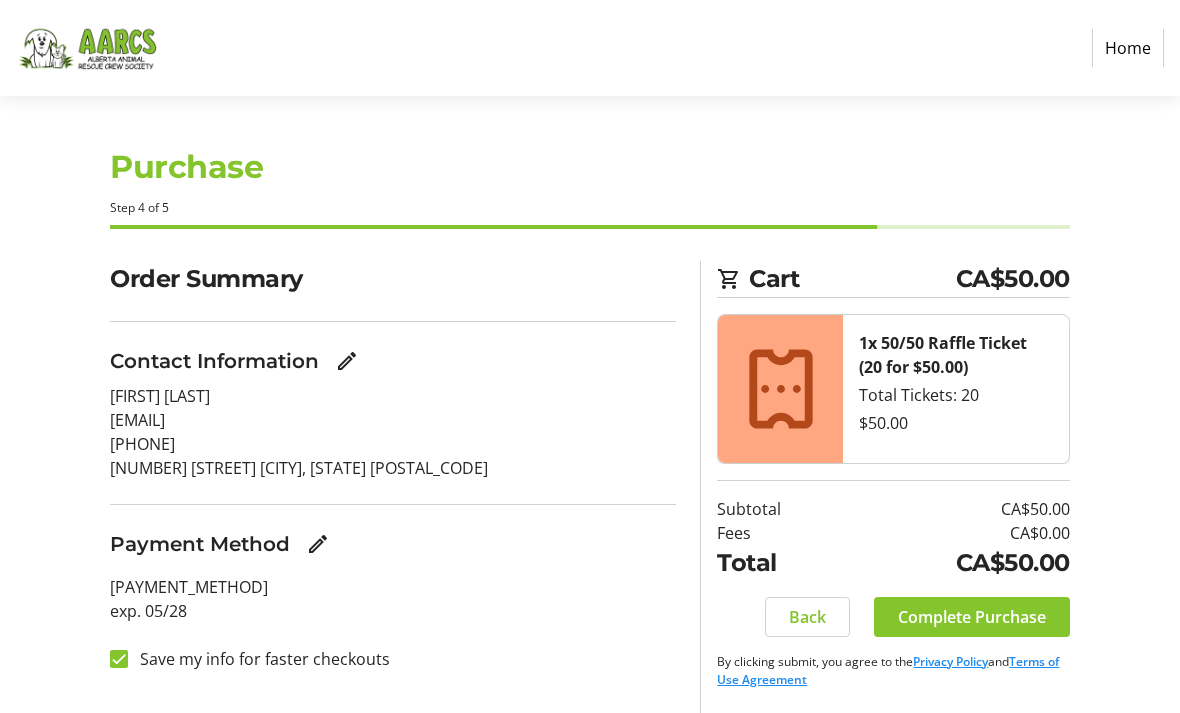 click on "Complete Purchase" 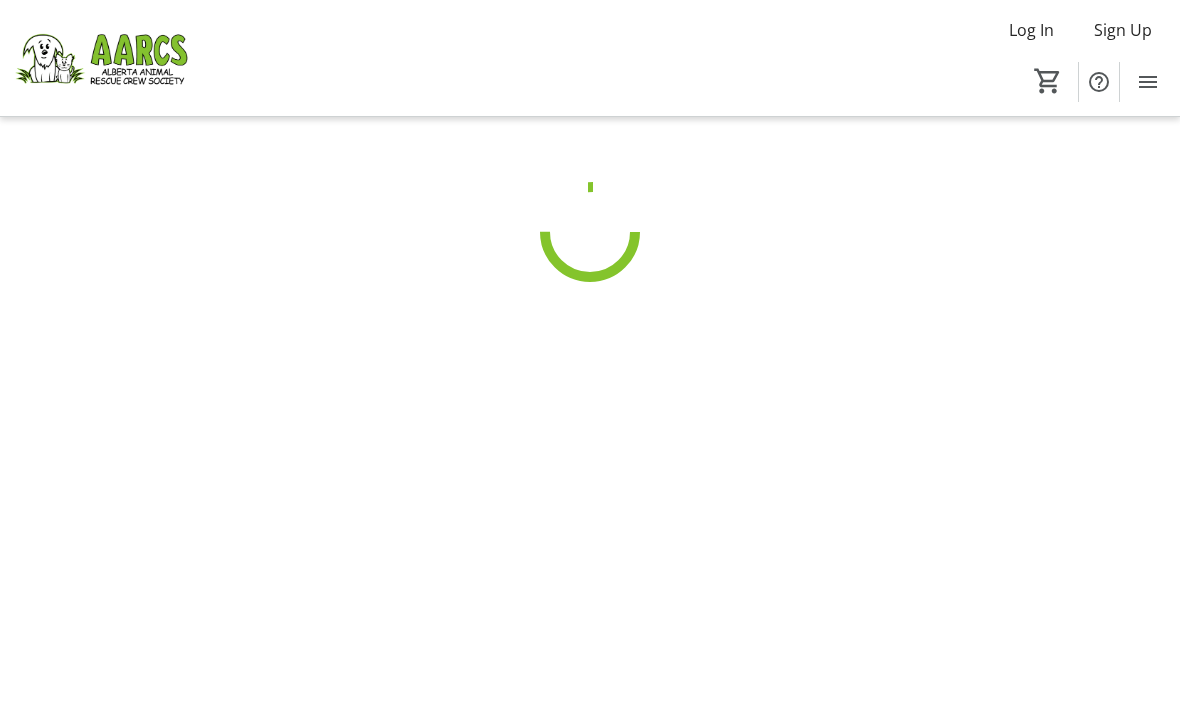 scroll, scrollTop: 0, scrollLeft: 0, axis: both 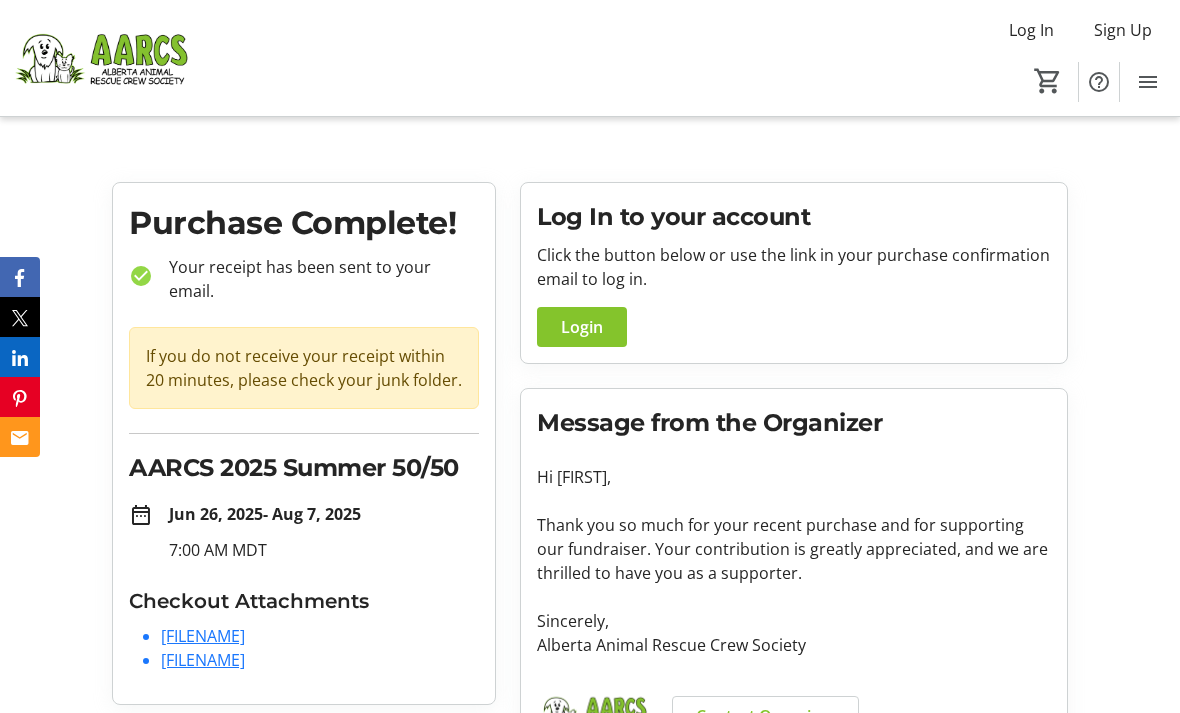 click 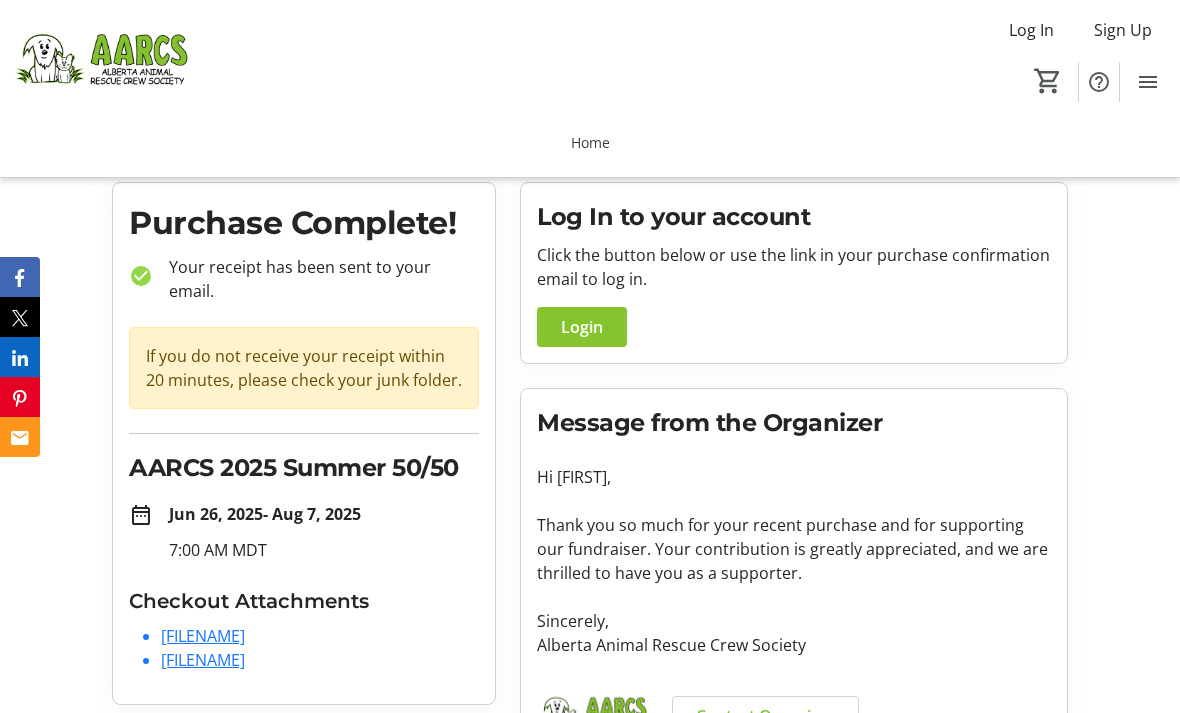 click 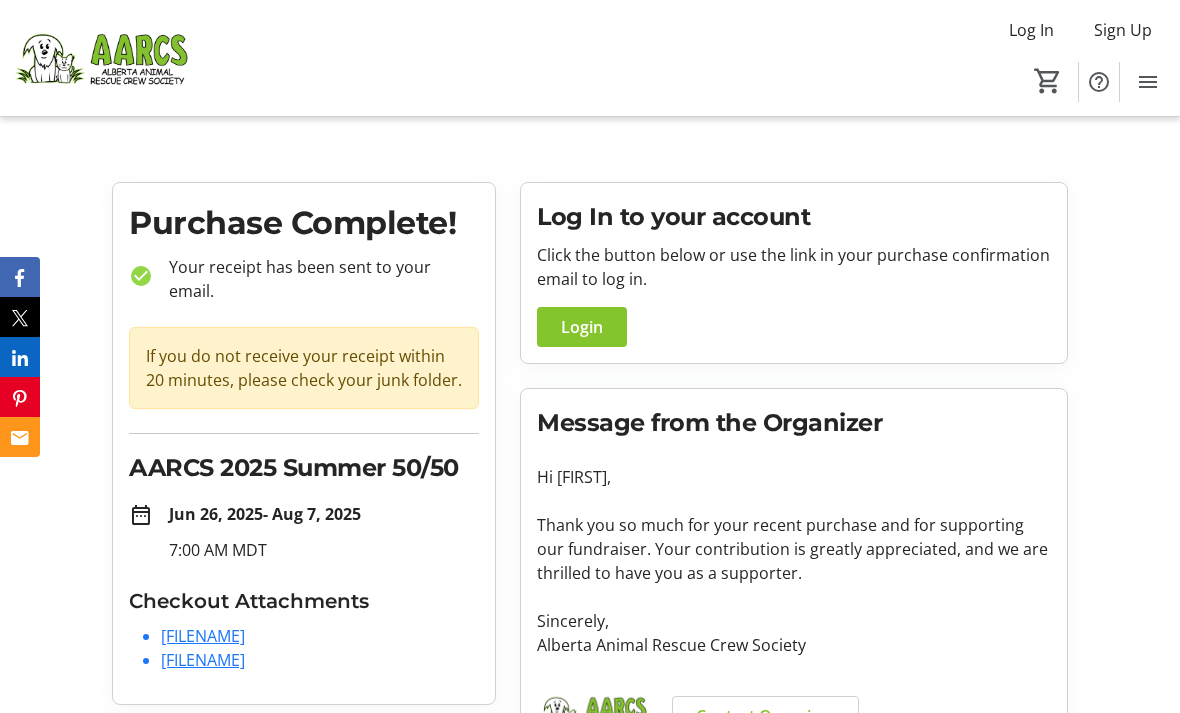 click 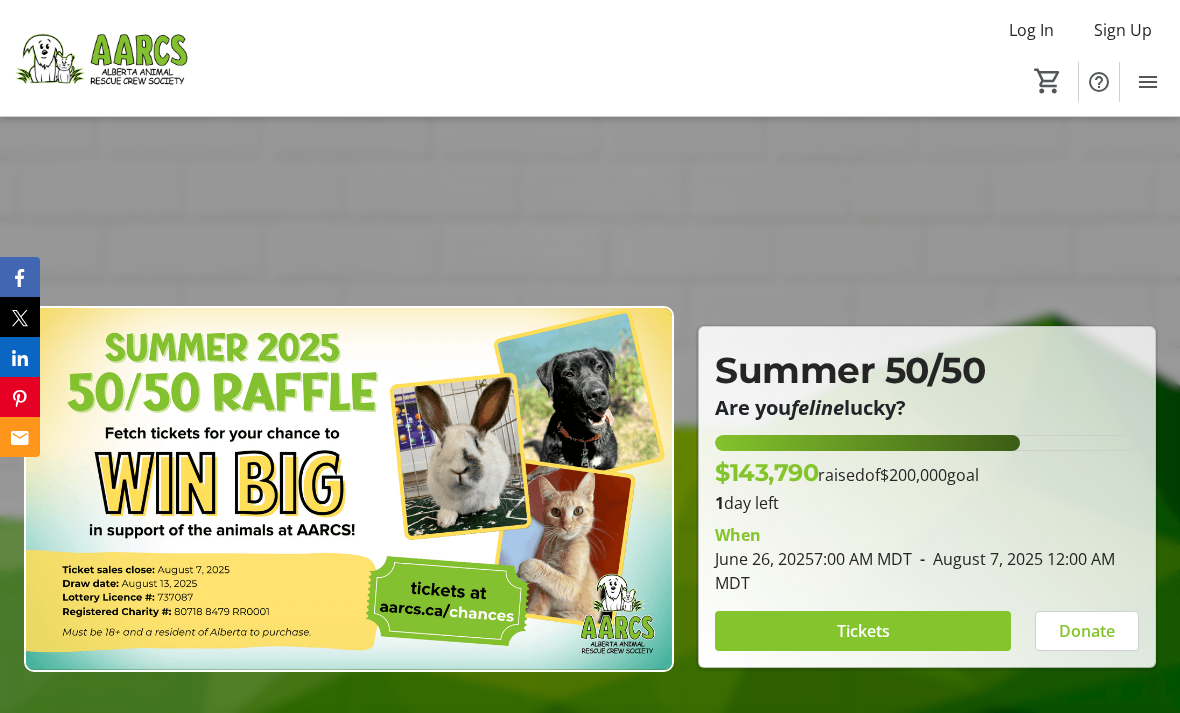 click 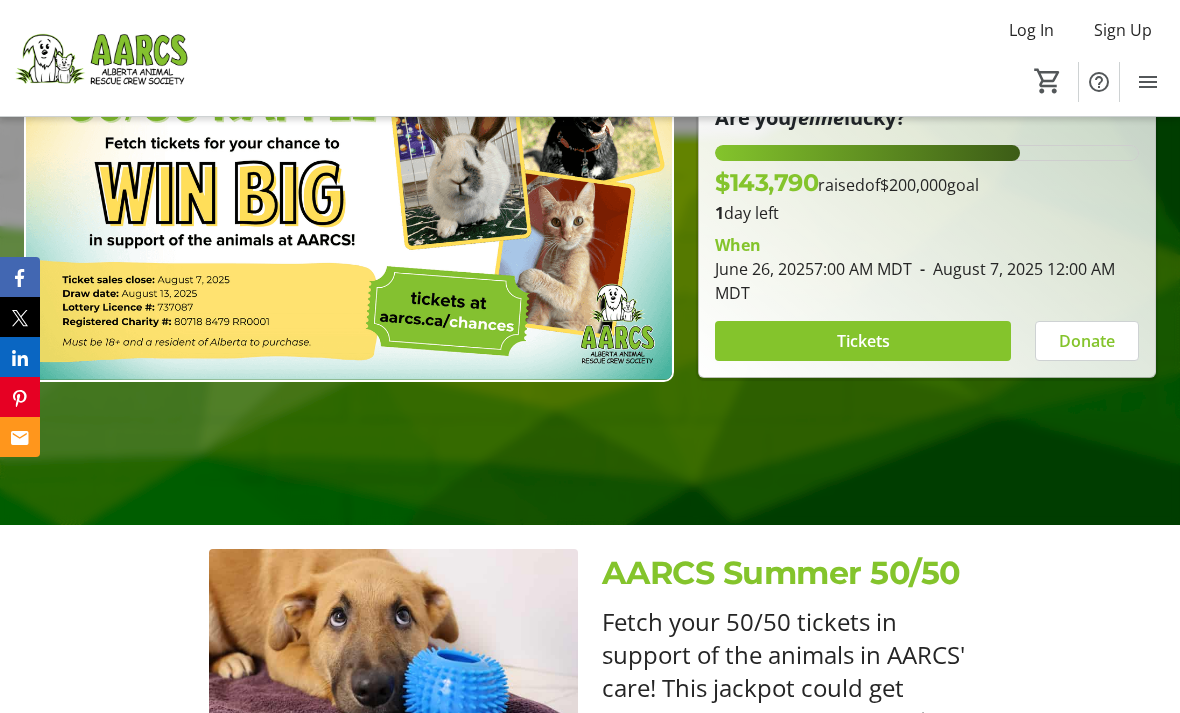 scroll, scrollTop: 0, scrollLeft: 0, axis: both 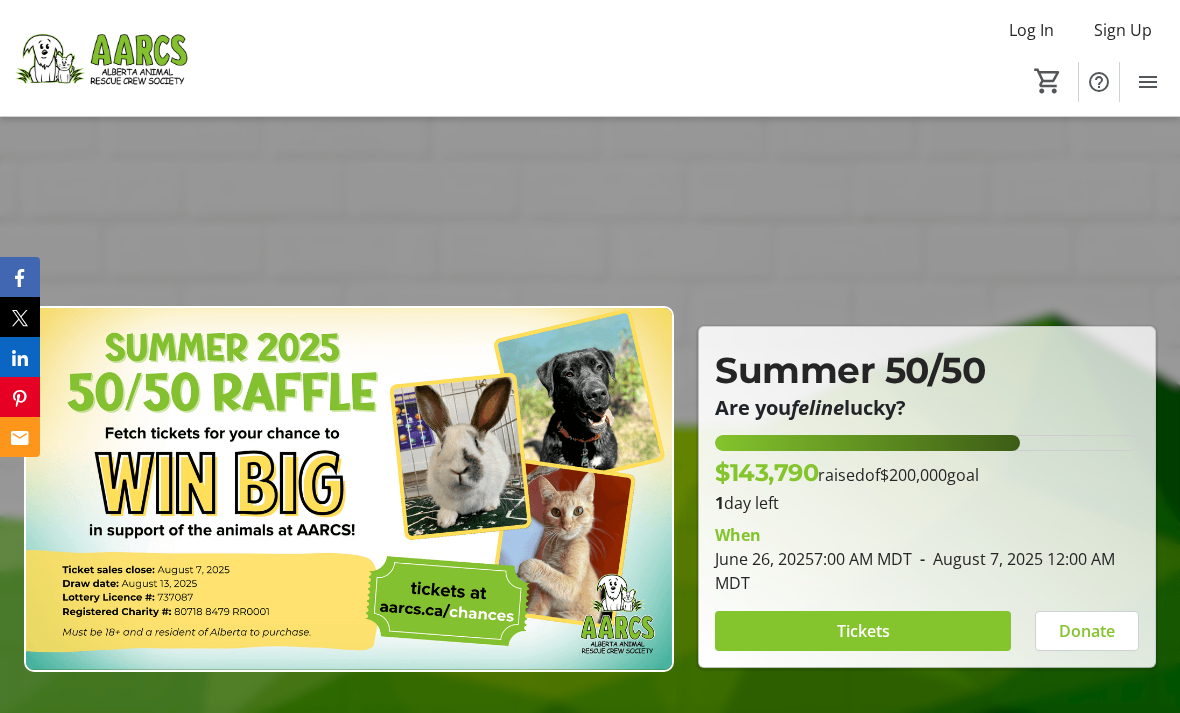 click 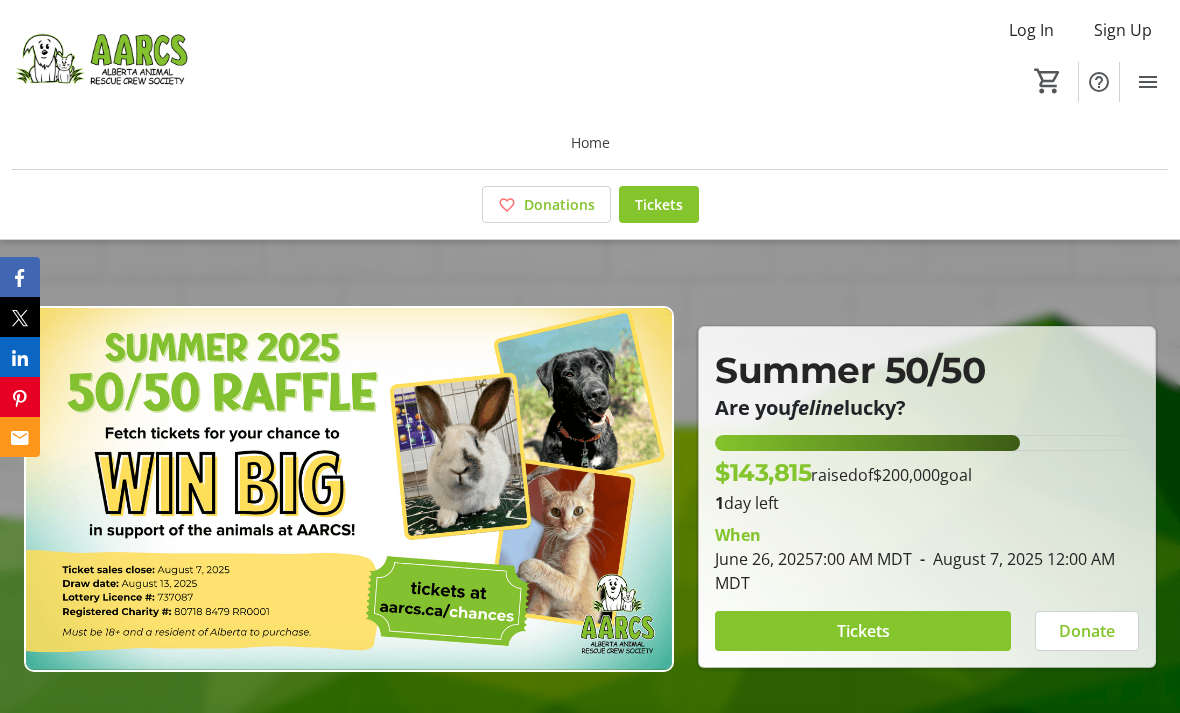 click 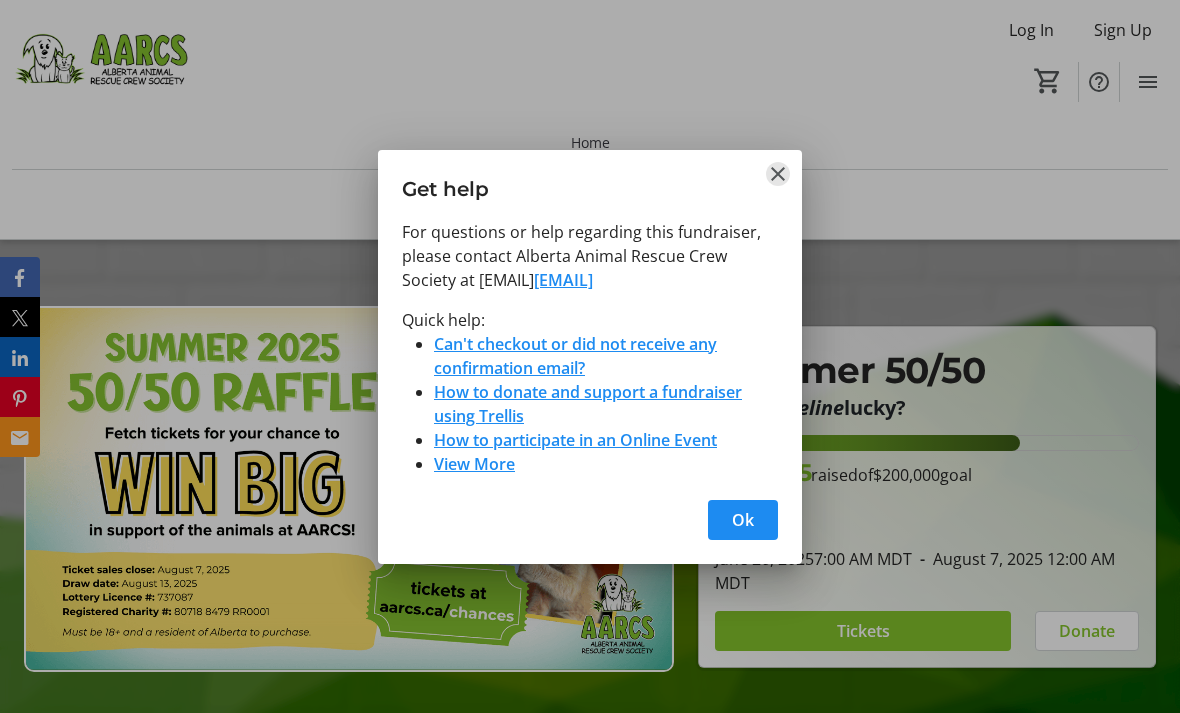 click at bounding box center (778, 174) 